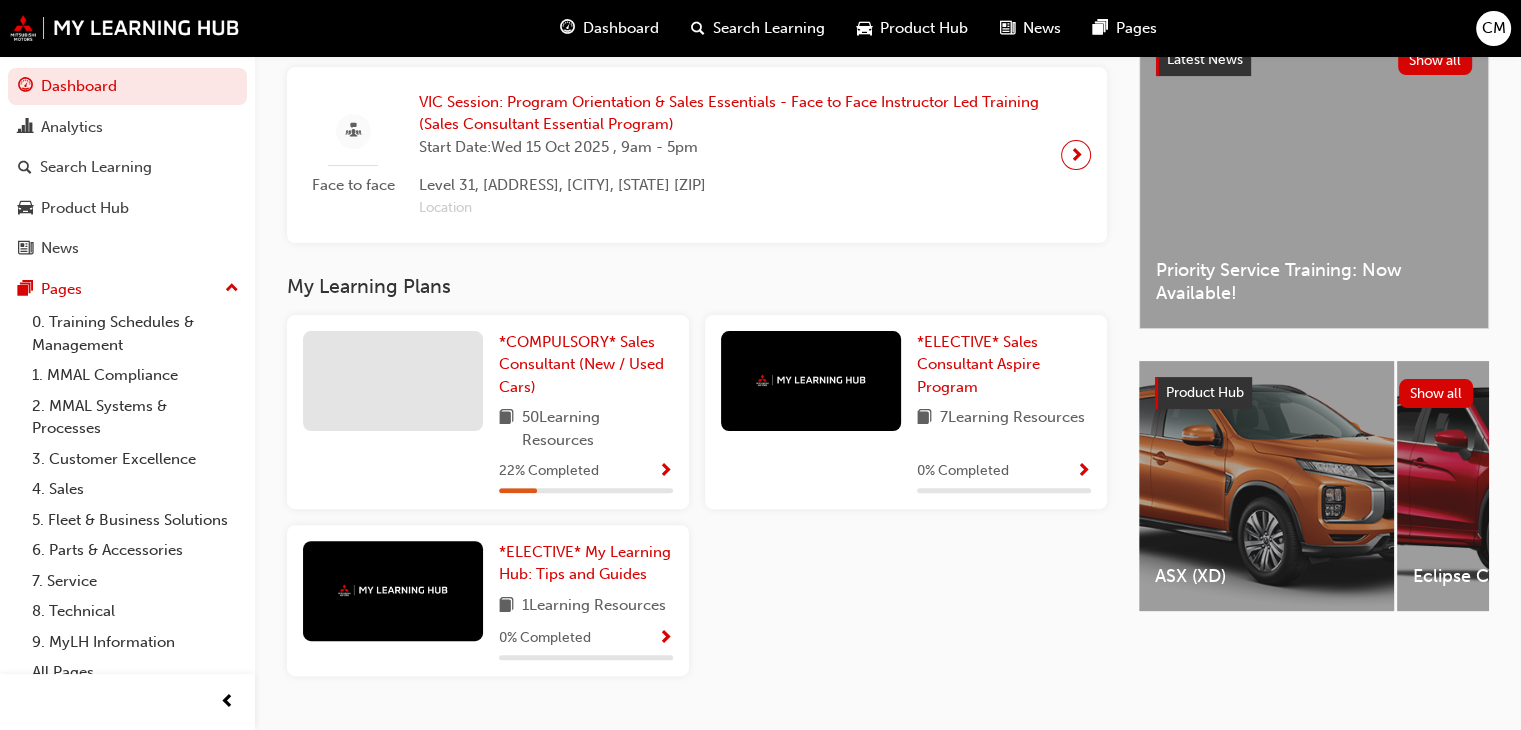 scroll, scrollTop: 533, scrollLeft: 0, axis: vertical 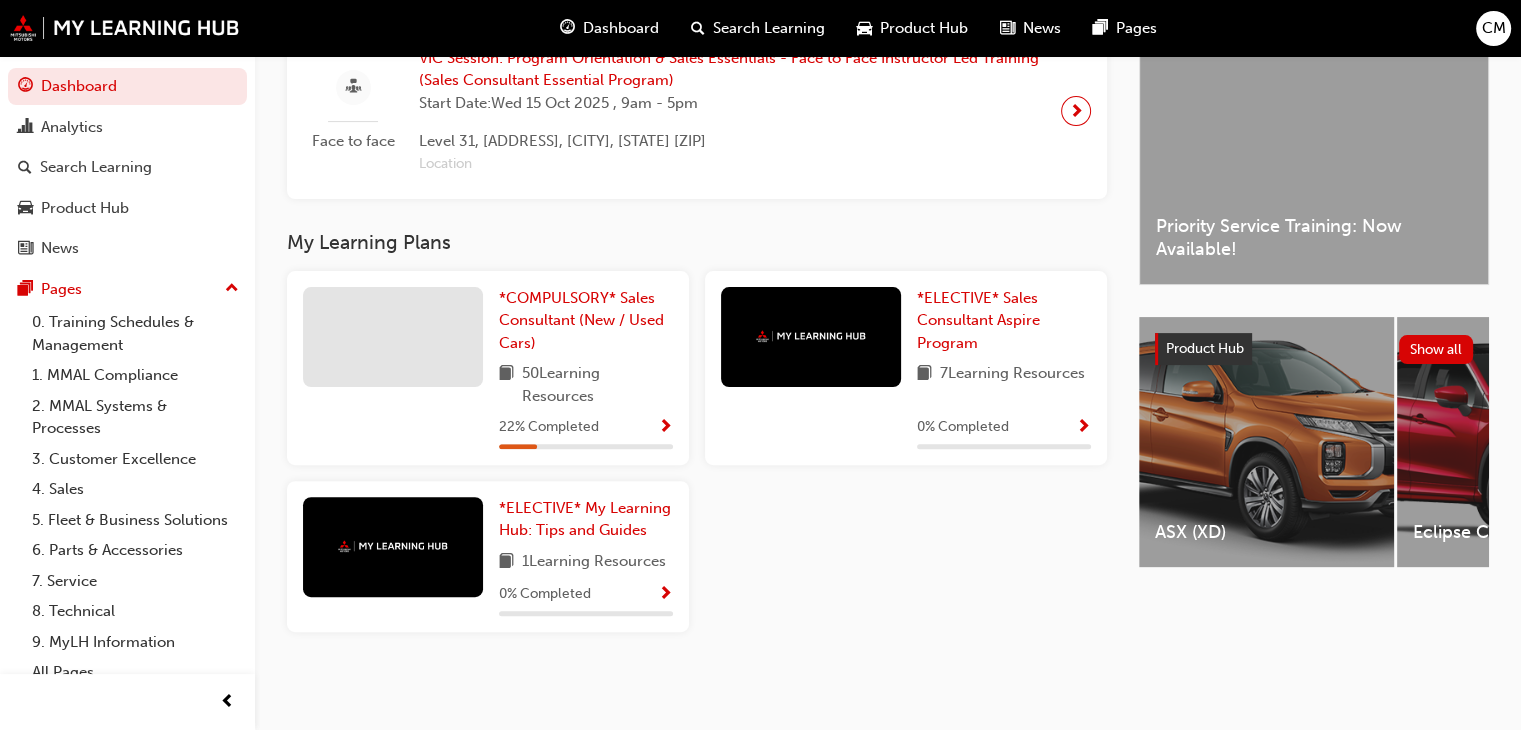 click on "22 % Completed" at bounding box center (549, 427) 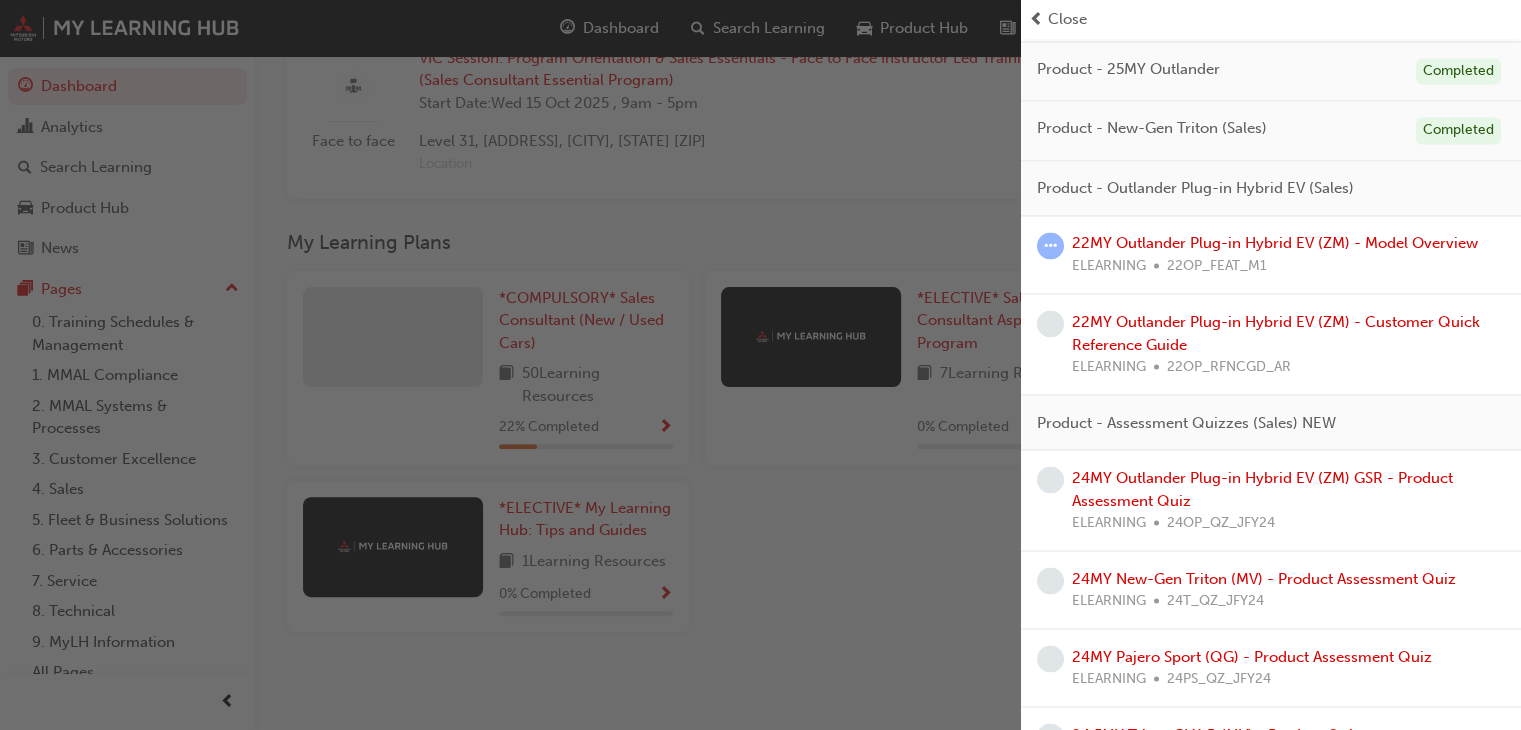 scroll, scrollTop: 3500, scrollLeft: 0, axis: vertical 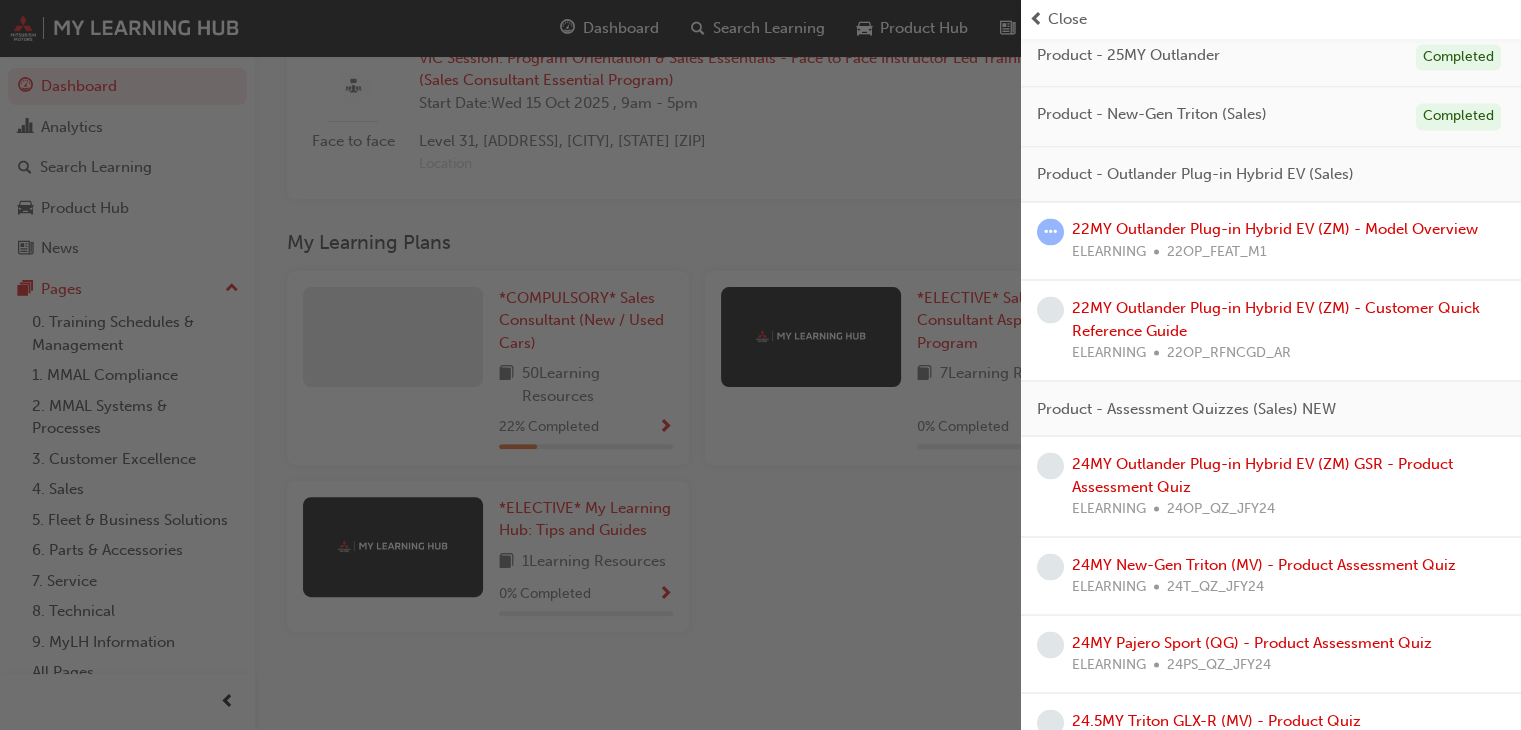 click on "Product - Outlander Plug-in Hybrid EV (Sales)" at bounding box center (1195, 174) 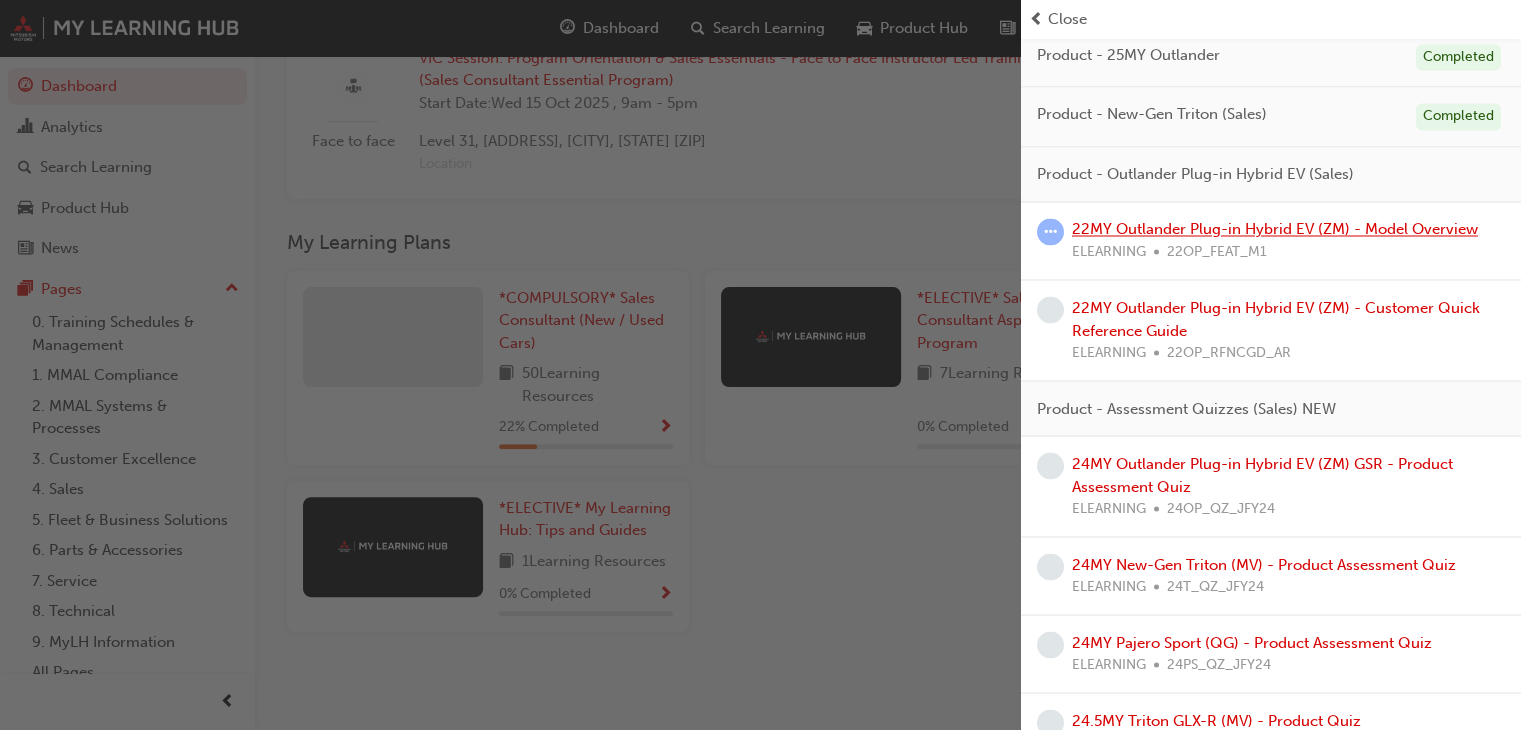 click on "22MY Outlander Plug-in Hybrid EV (ZM) - Model Overview" at bounding box center (1275, 229) 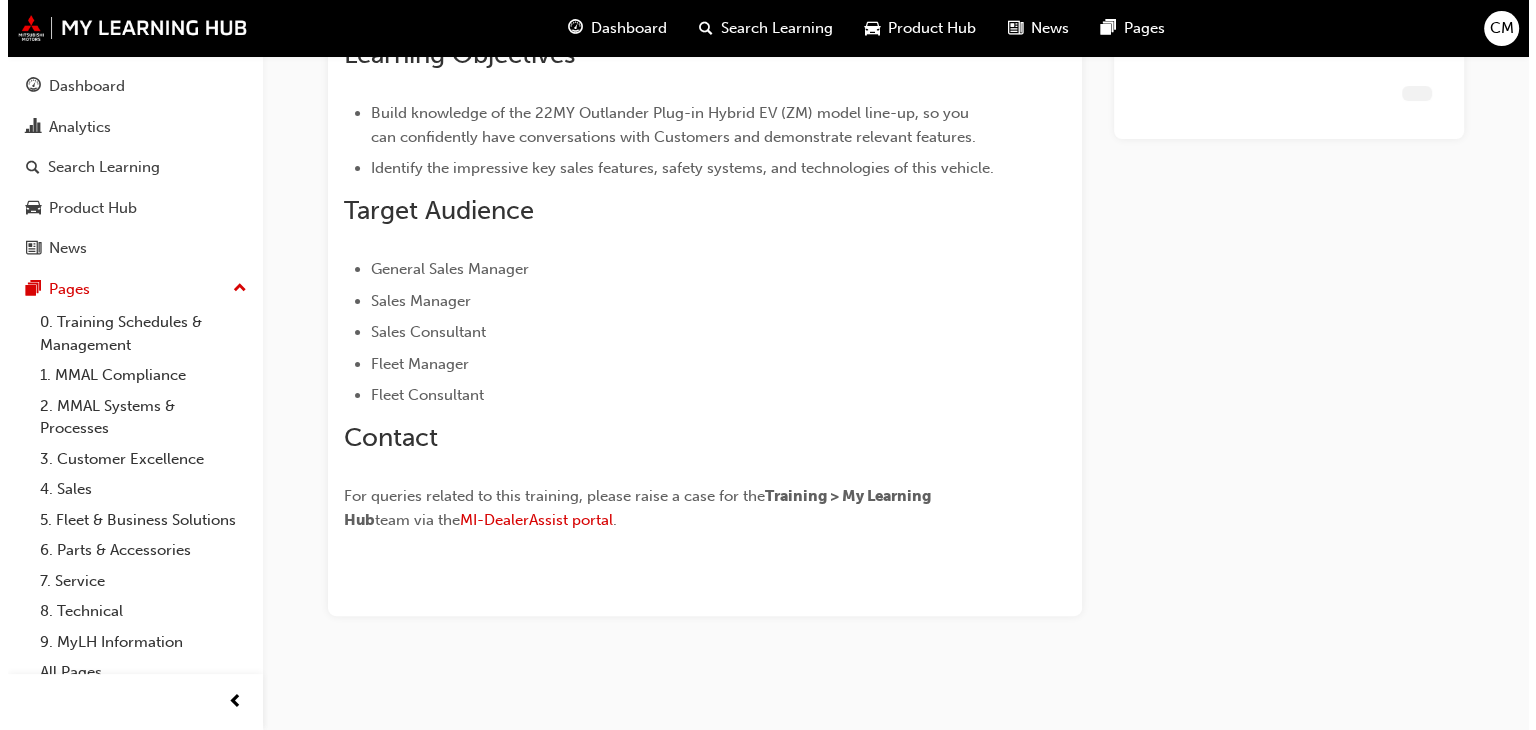 scroll, scrollTop: 0, scrollLeft: 0, axis: both 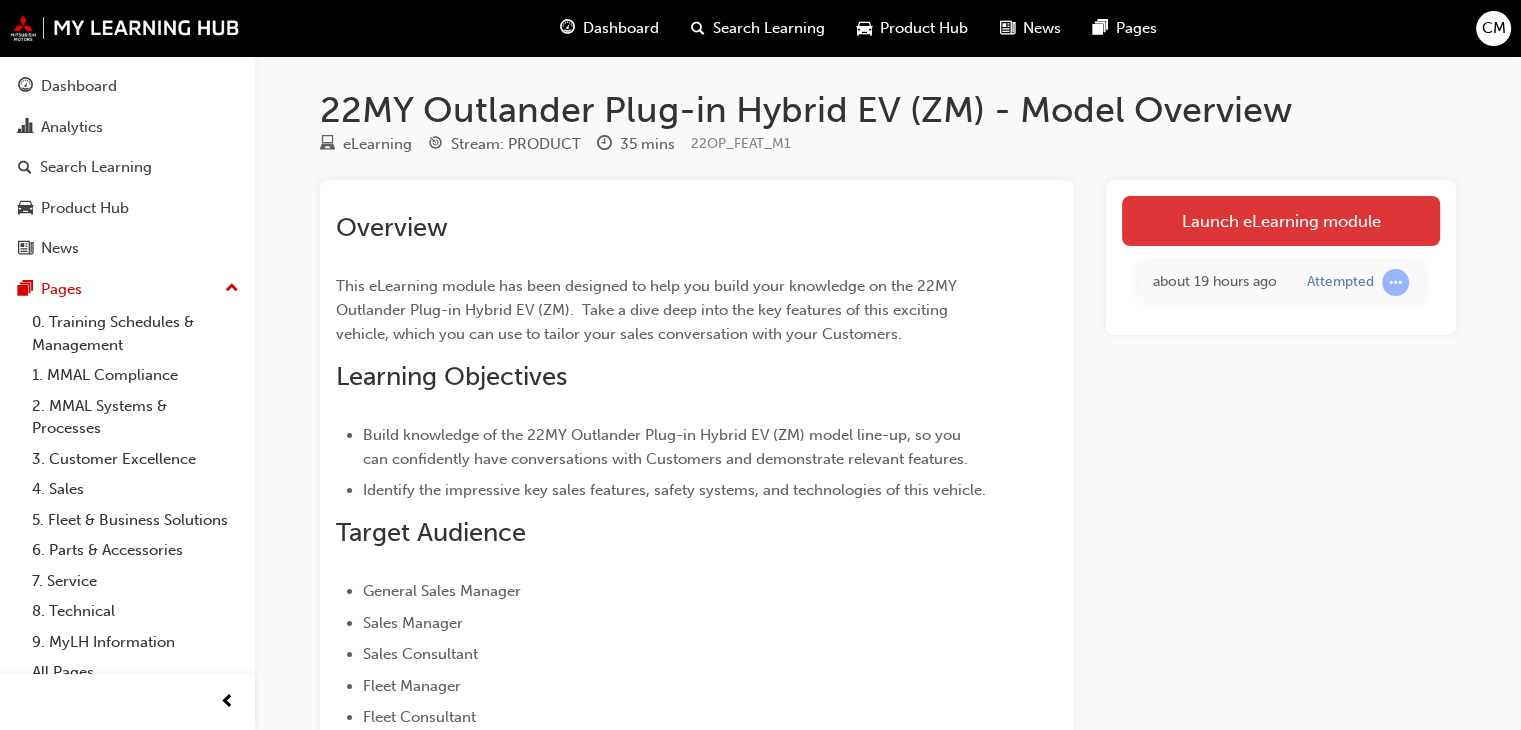 click on "Launch eLearning module" at bounding box center [1281, 221] 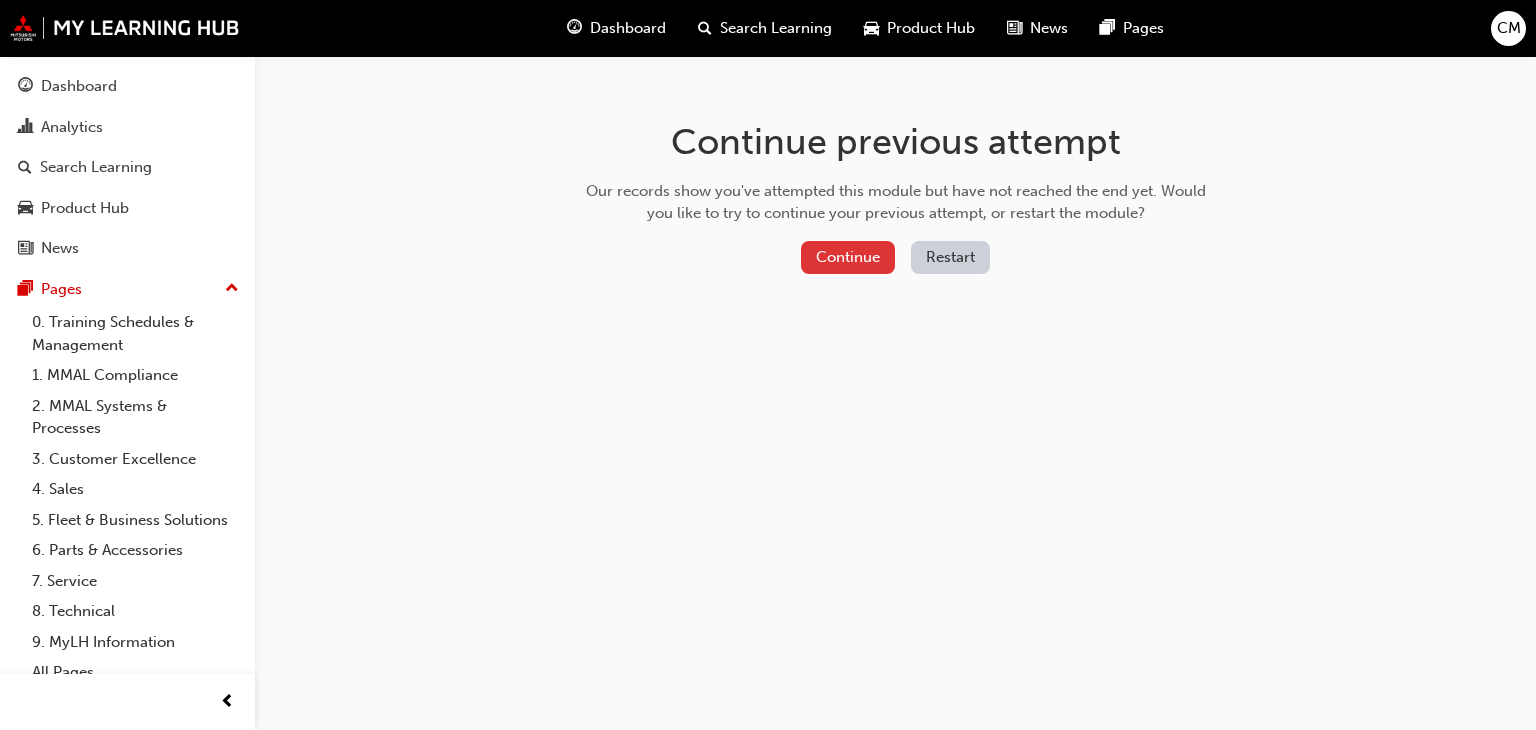click on "Continue" at bounding box center (848, 257) 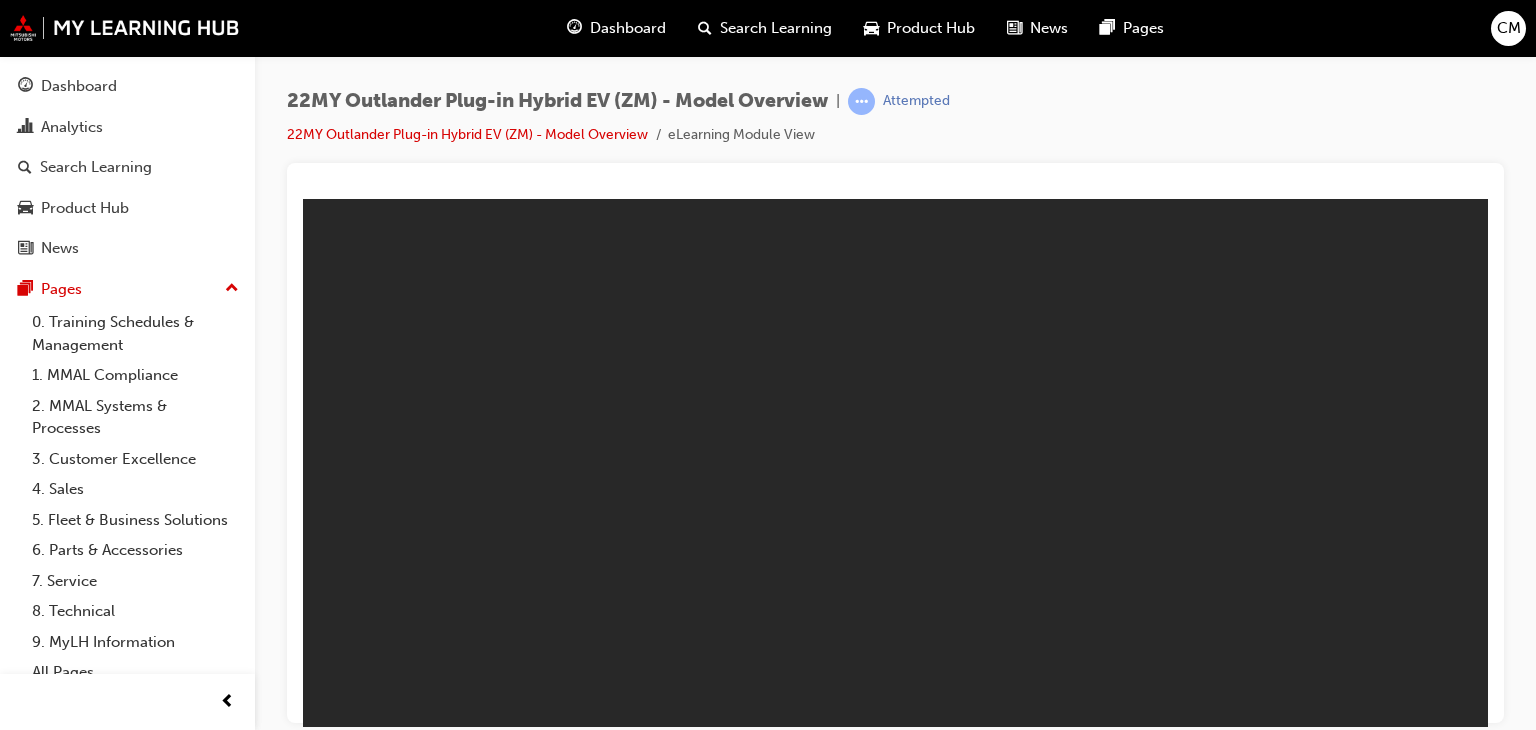 scroll, scrollTop: 0, scrollLeft: 0, axis: both 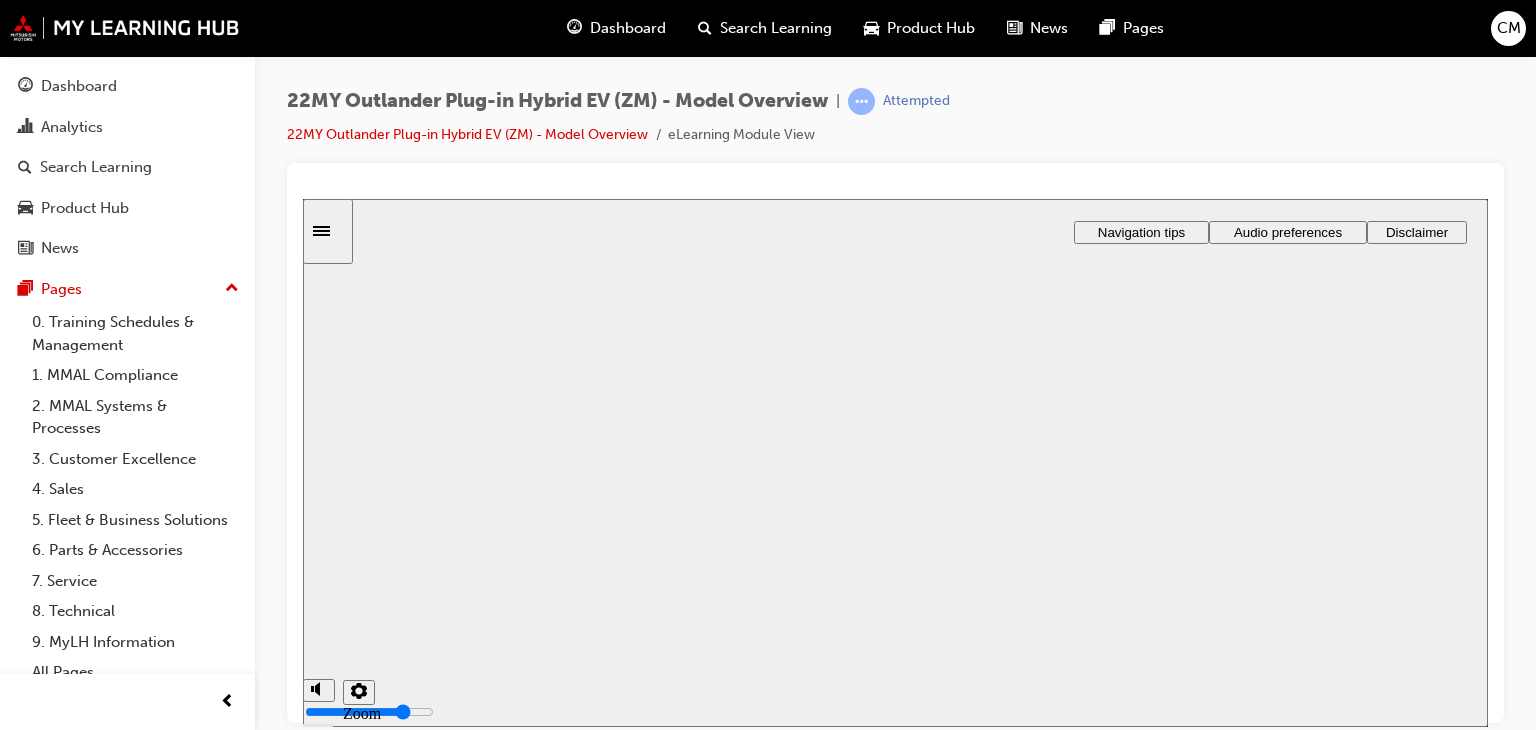 click on "Resume" at bounding box center [341, 1406] 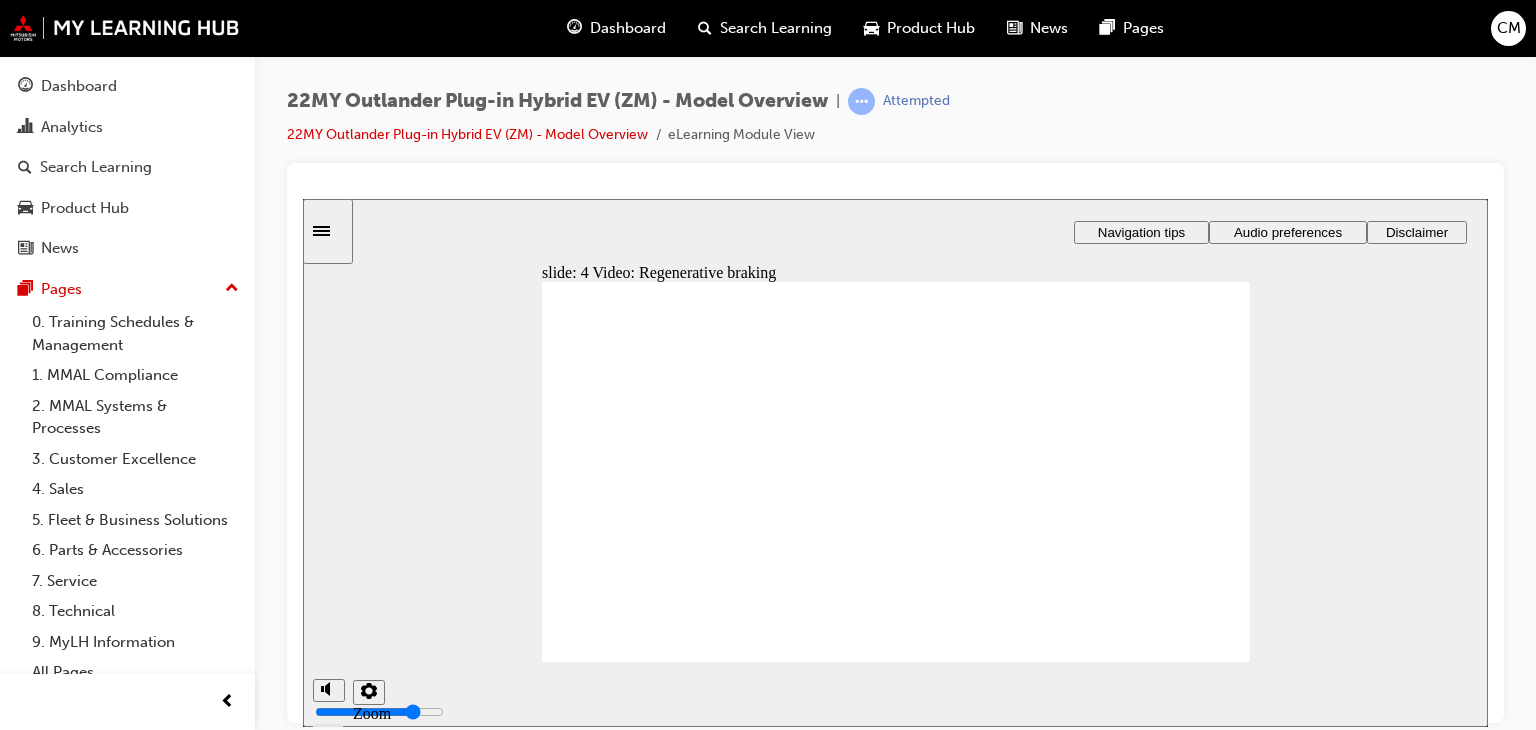 click 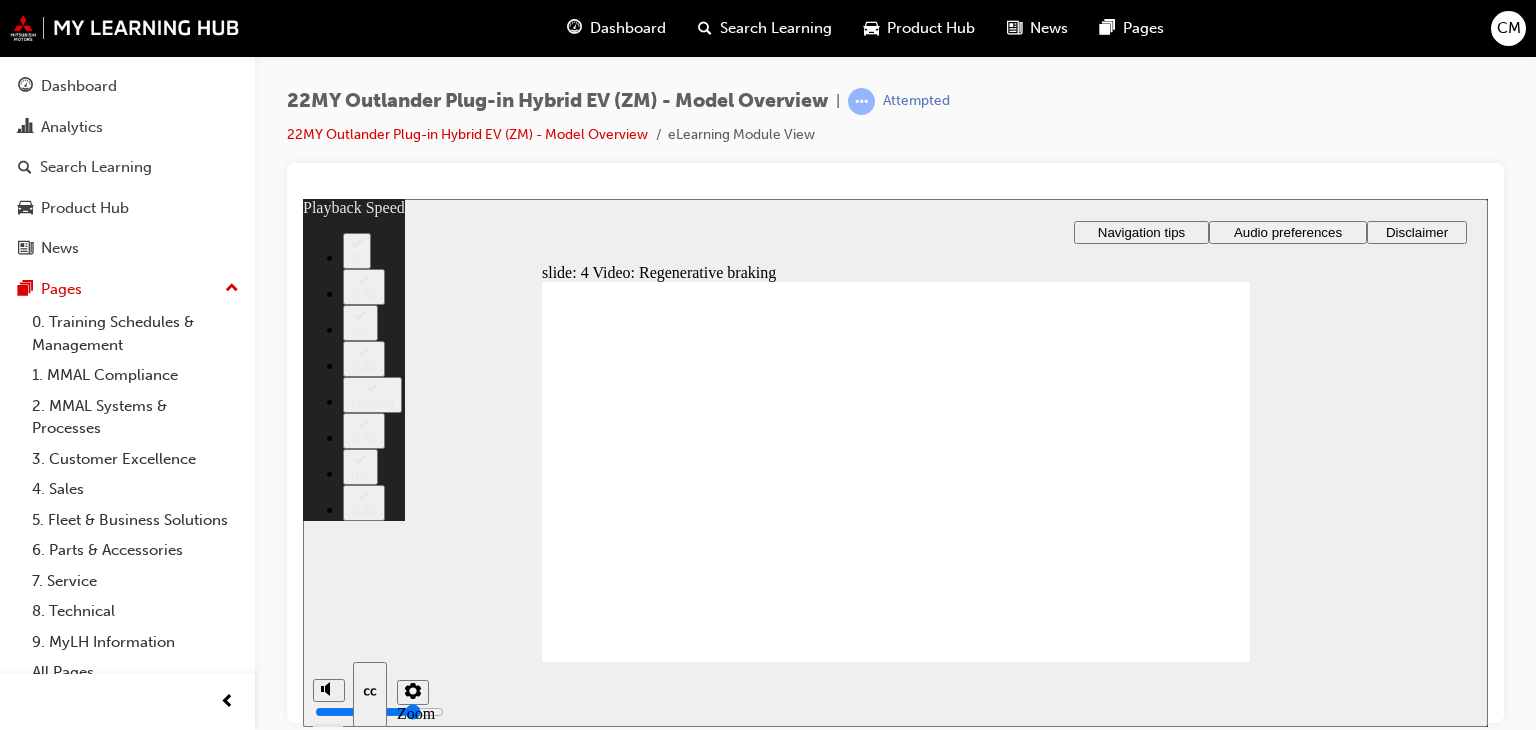 type on "91" 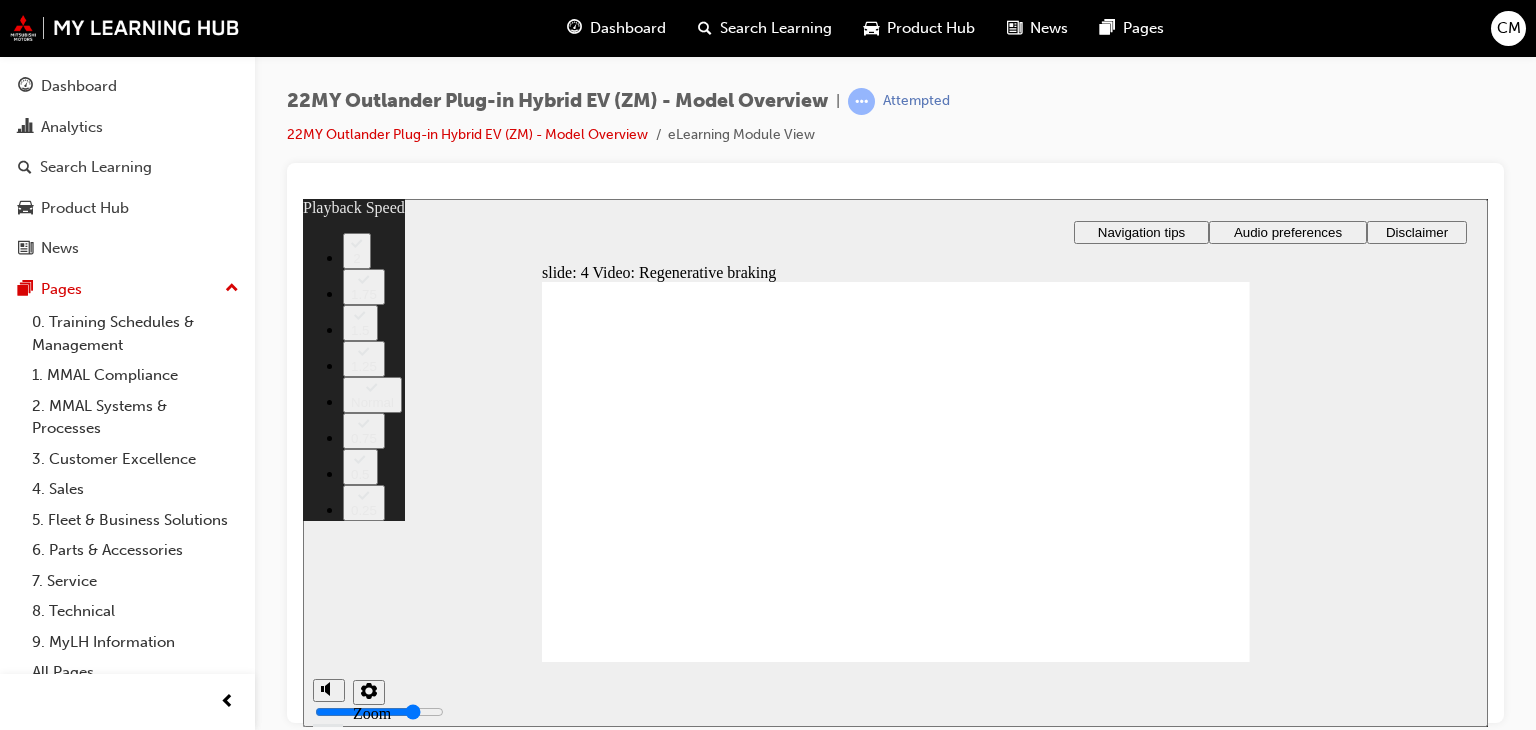 click 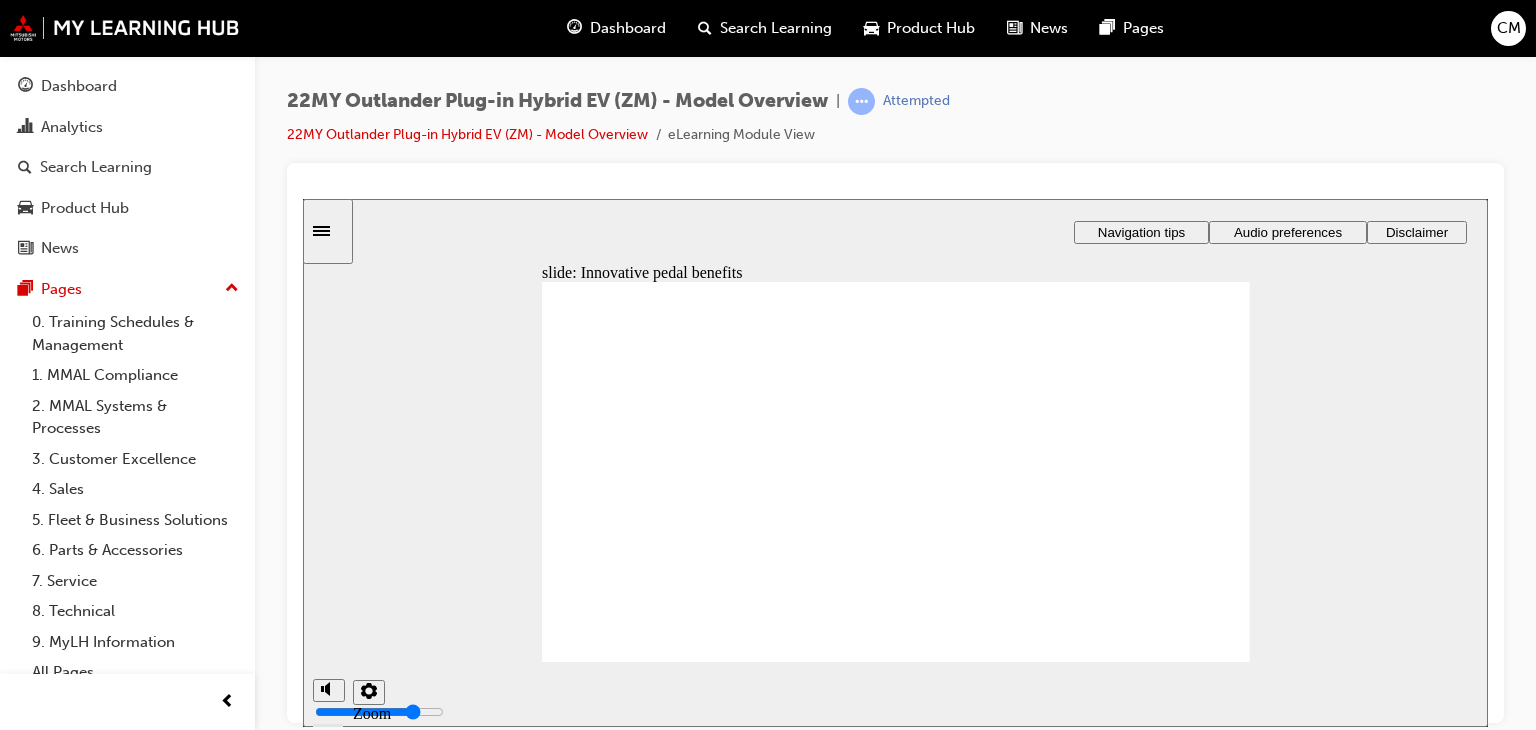 click 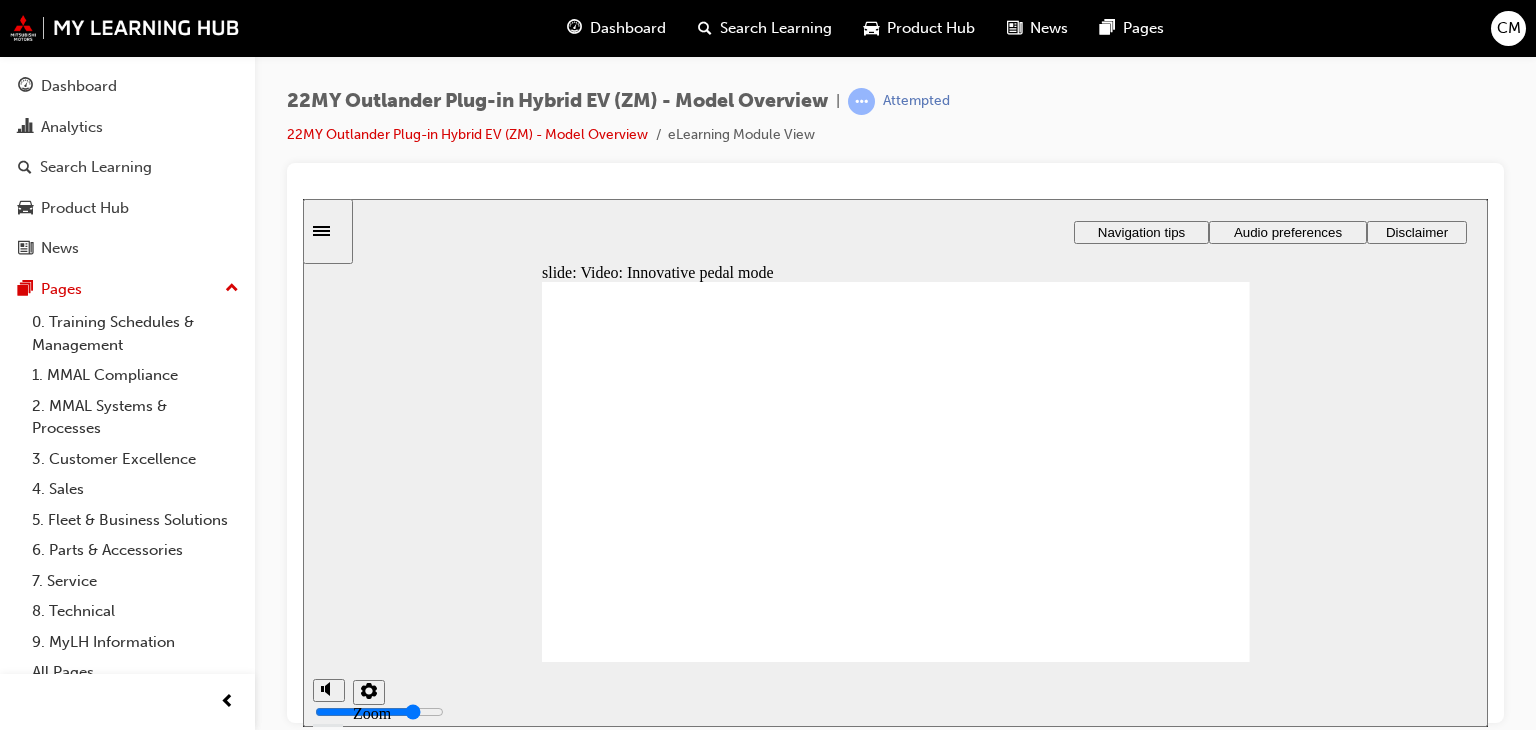 click 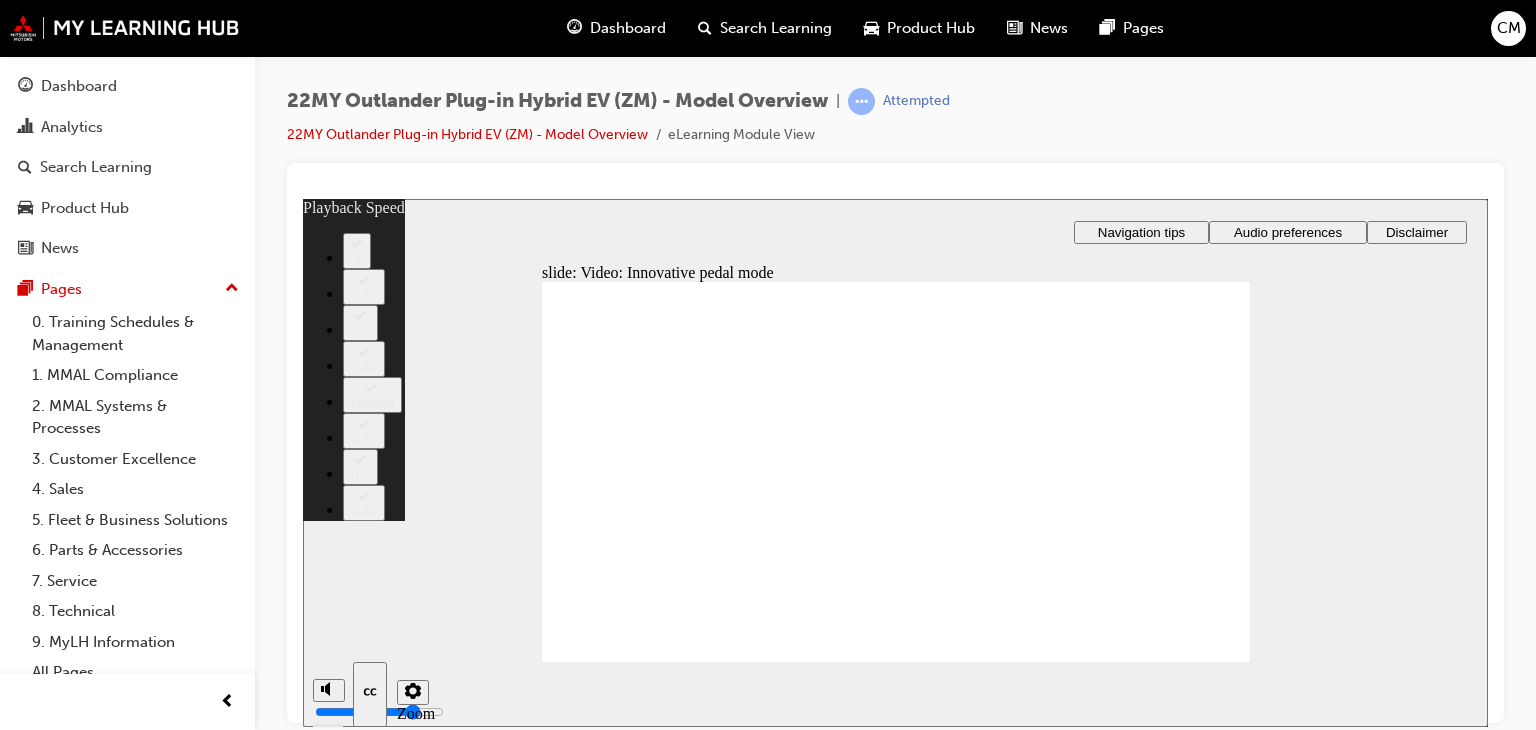 type on "129" 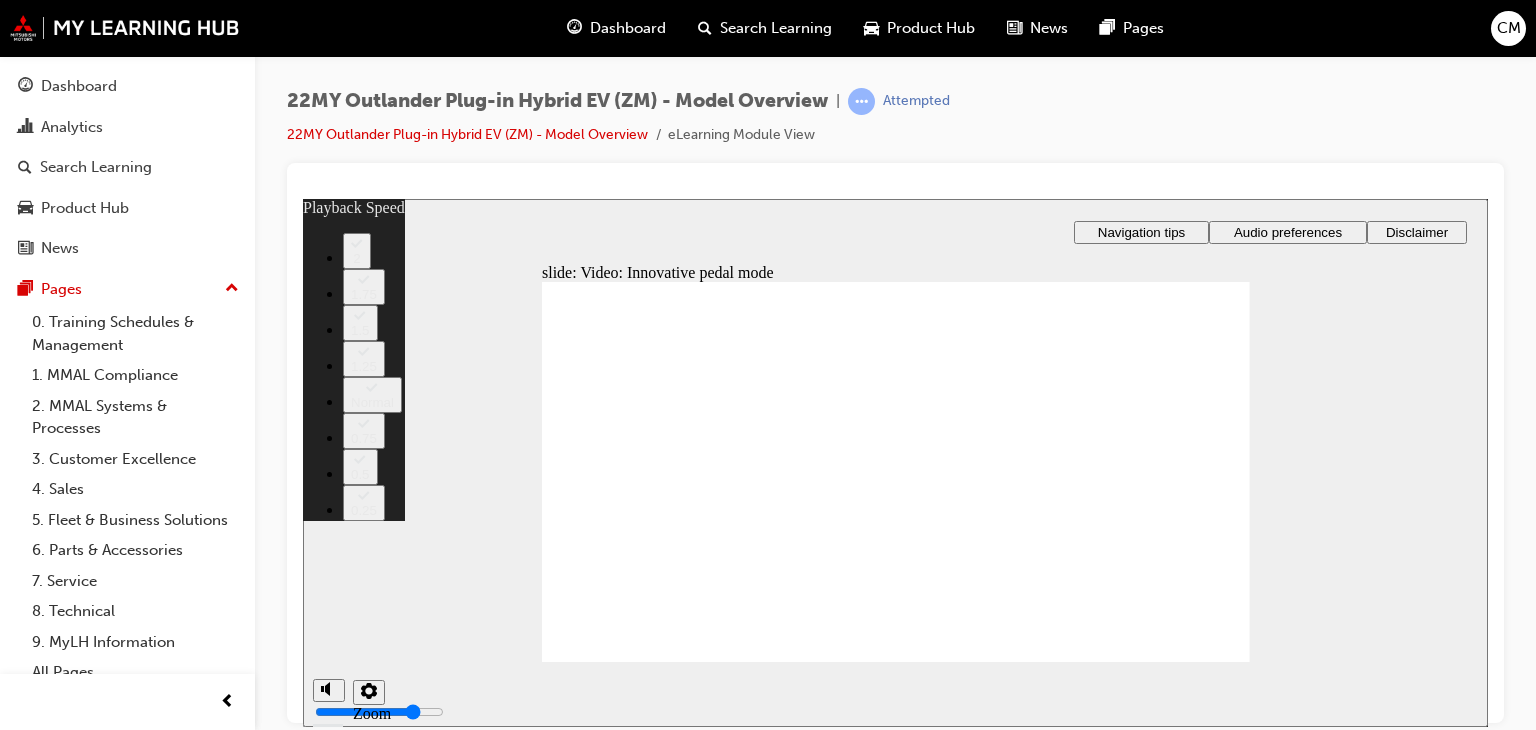 click 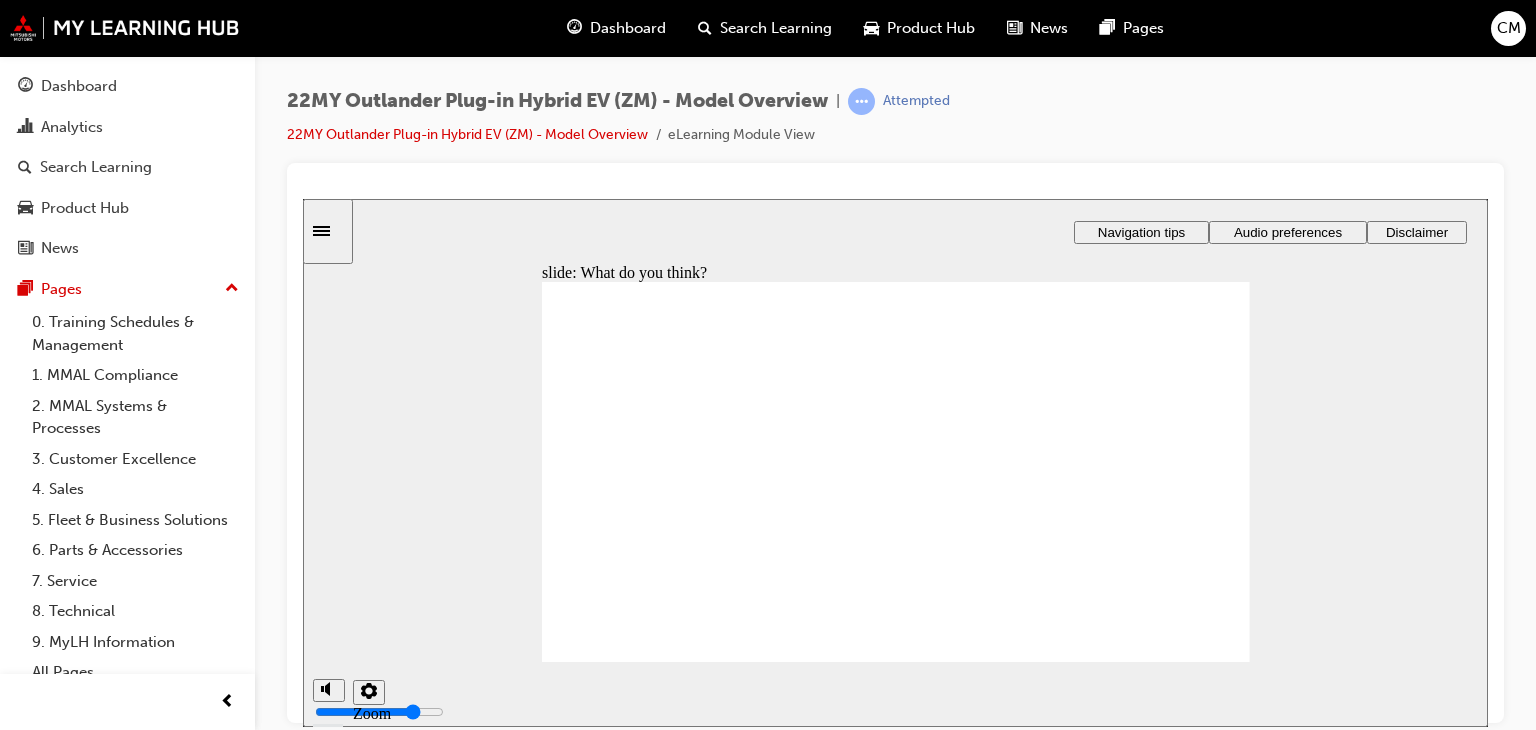 click 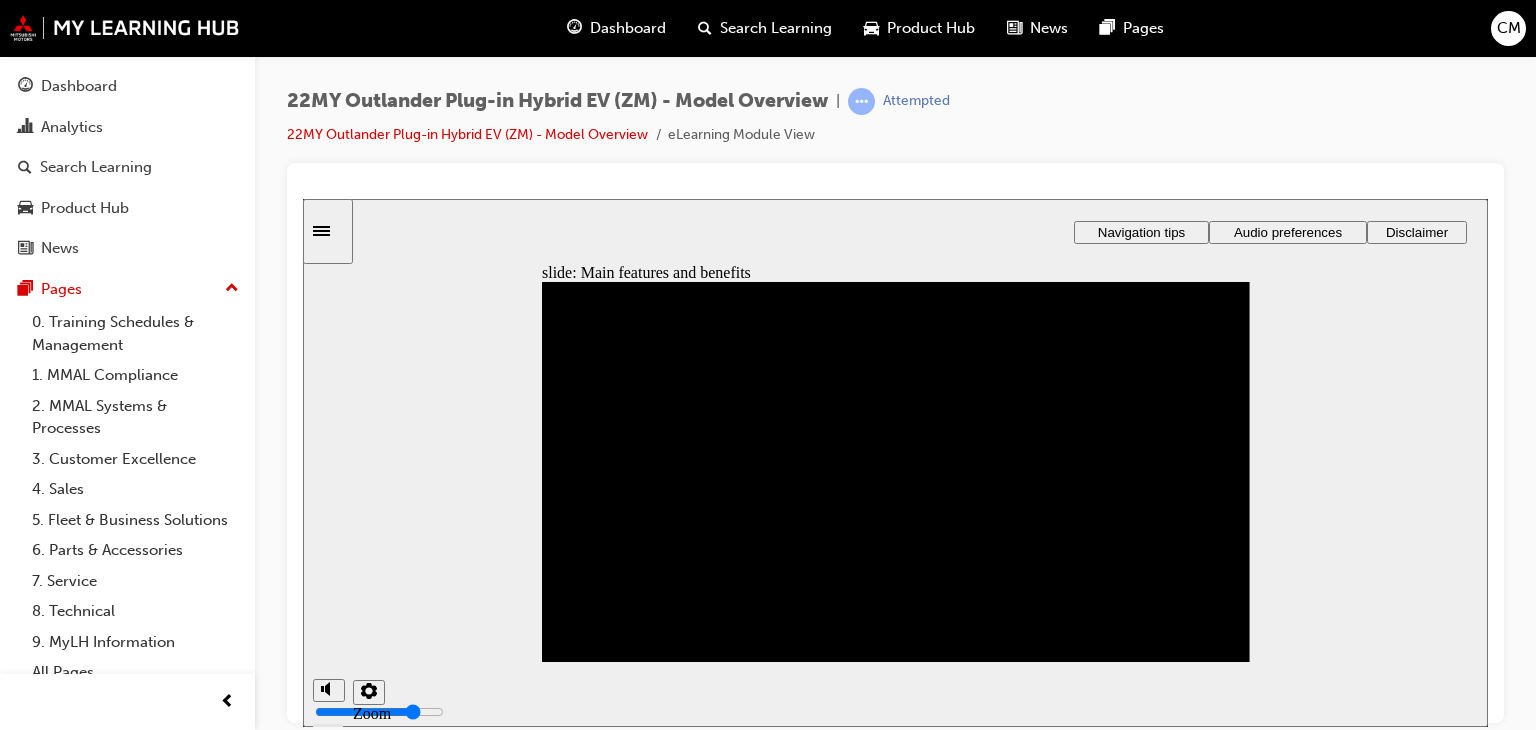 click 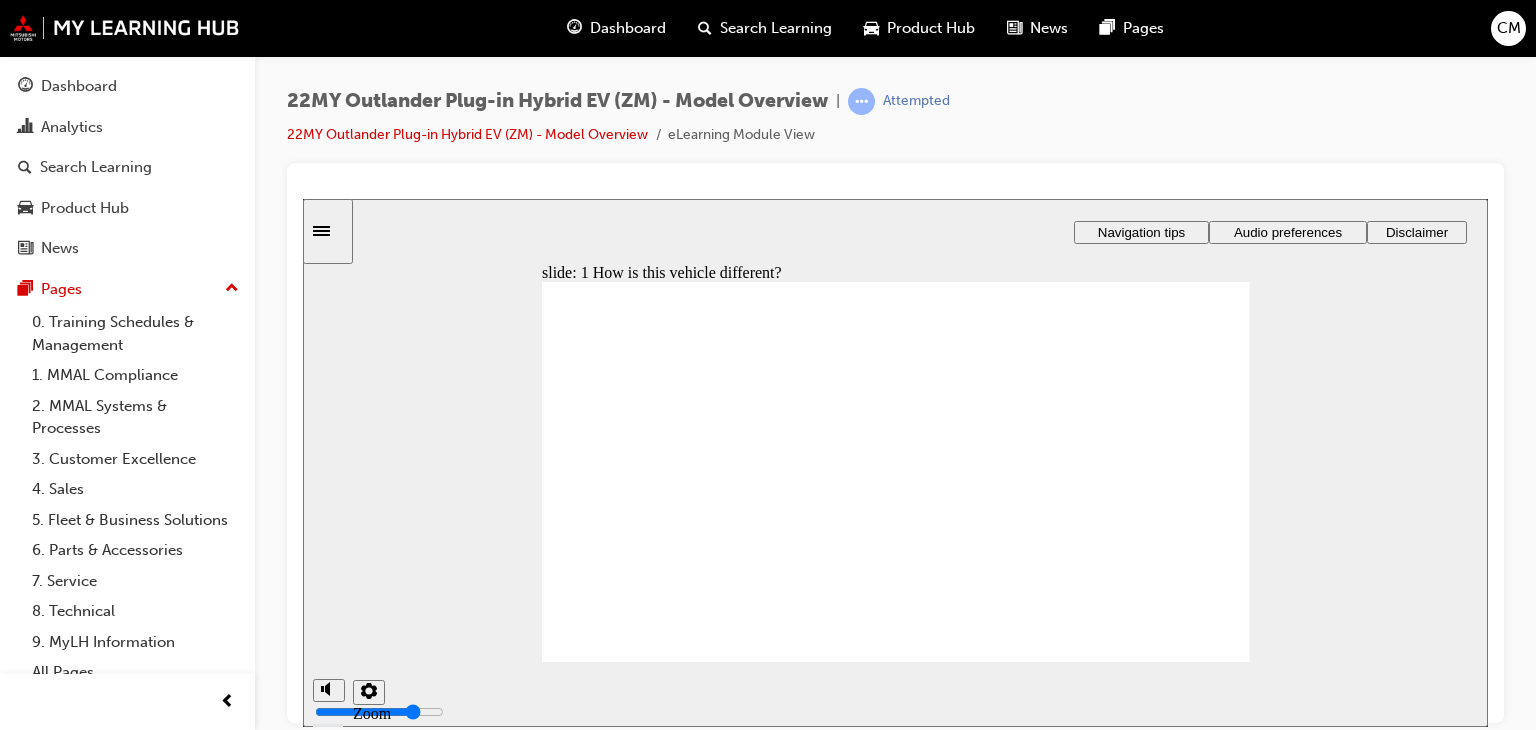click 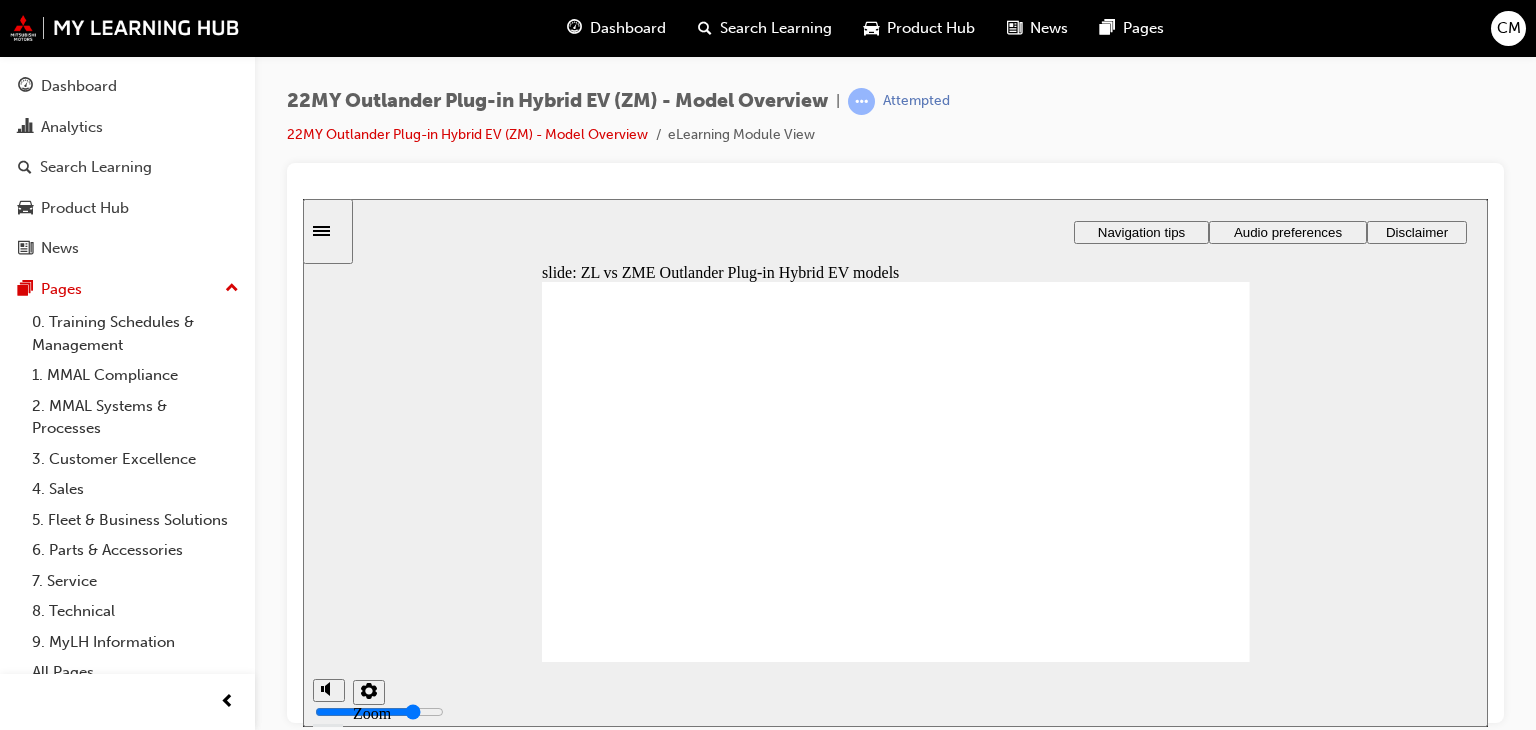 click 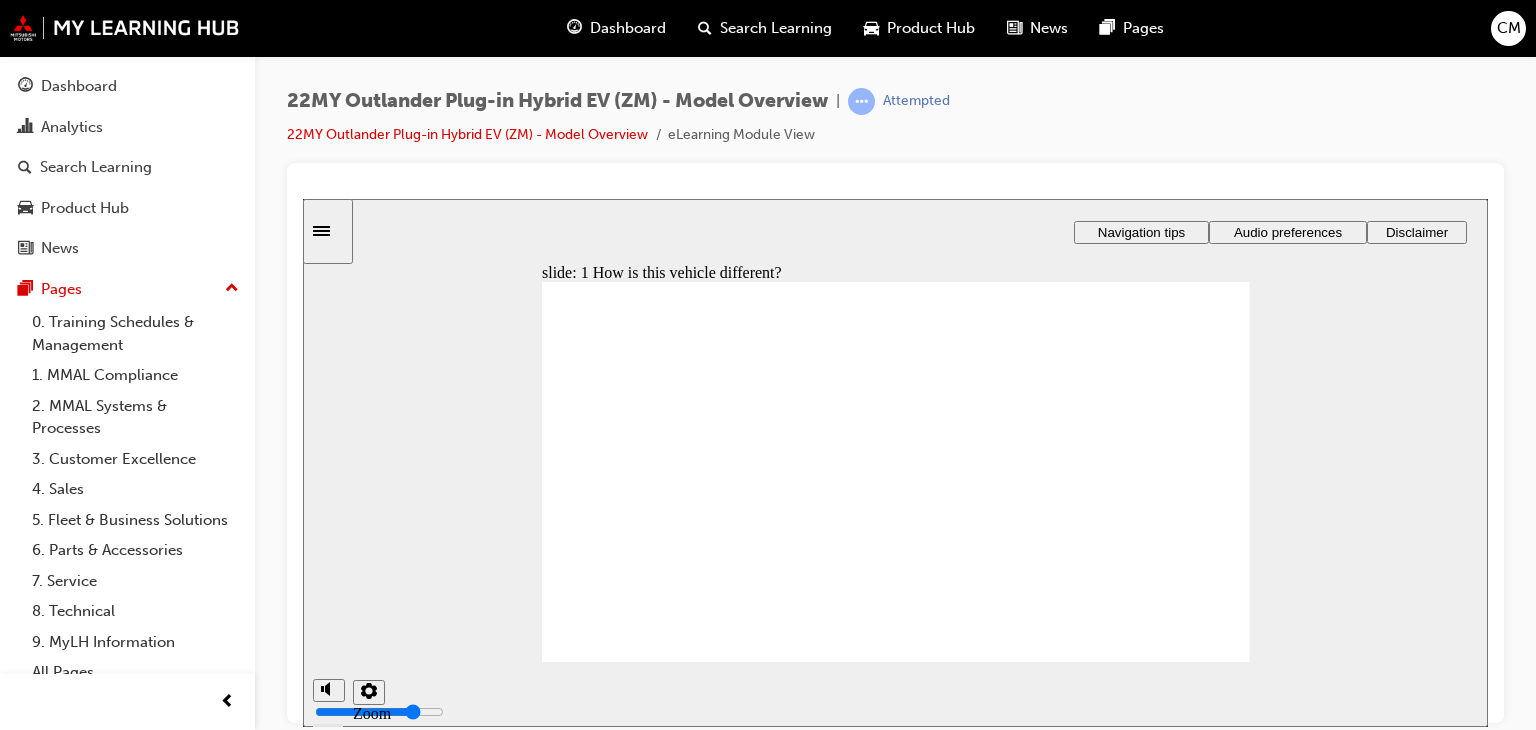 click 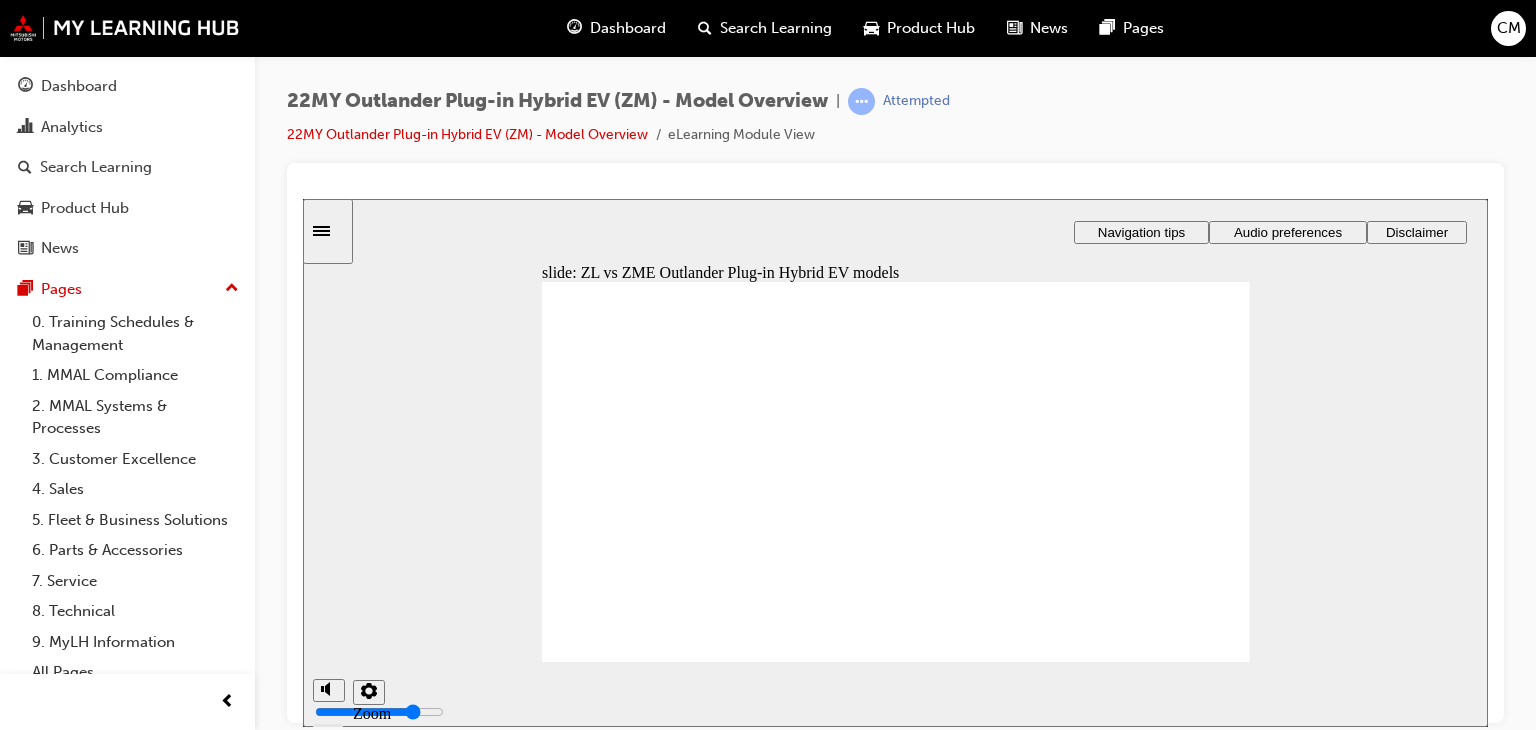 click 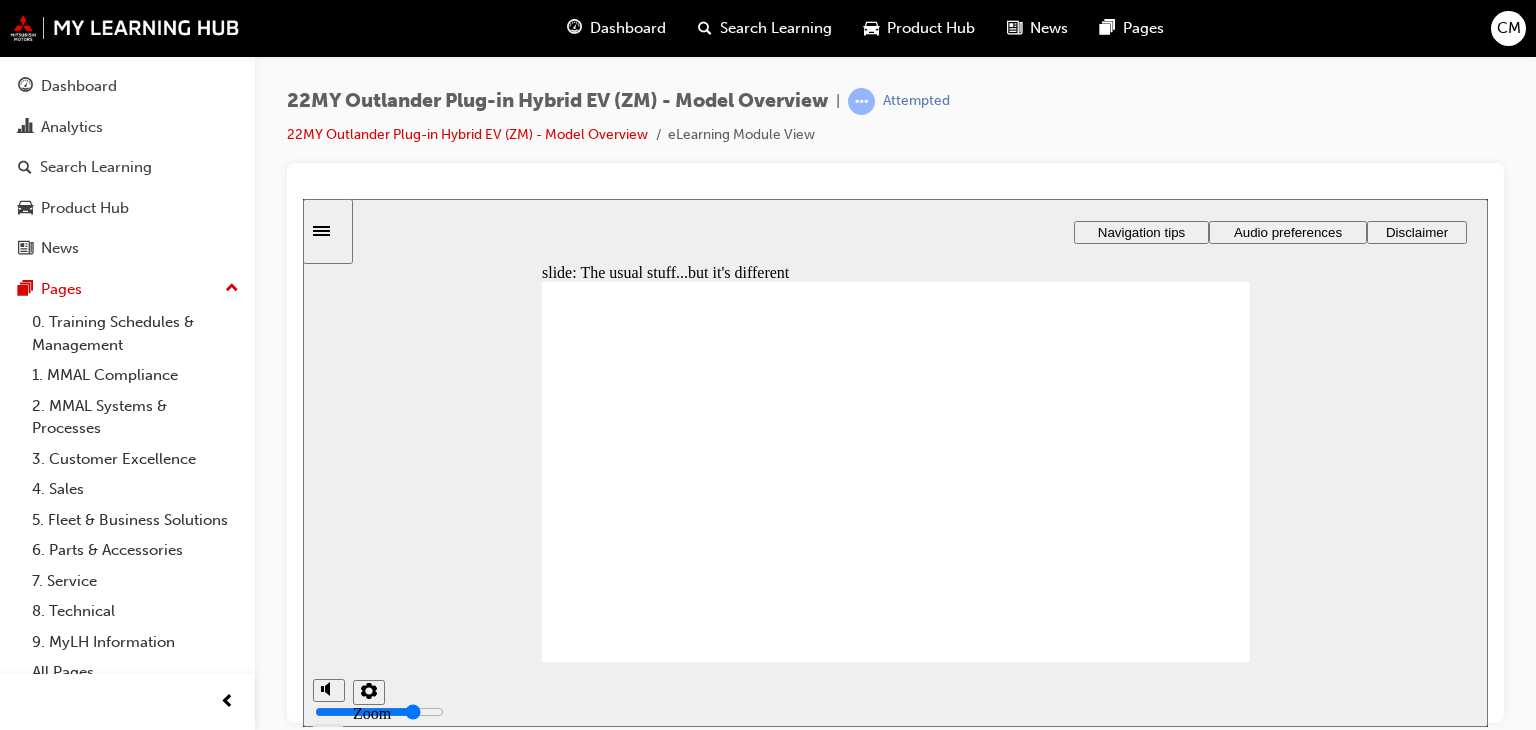 click 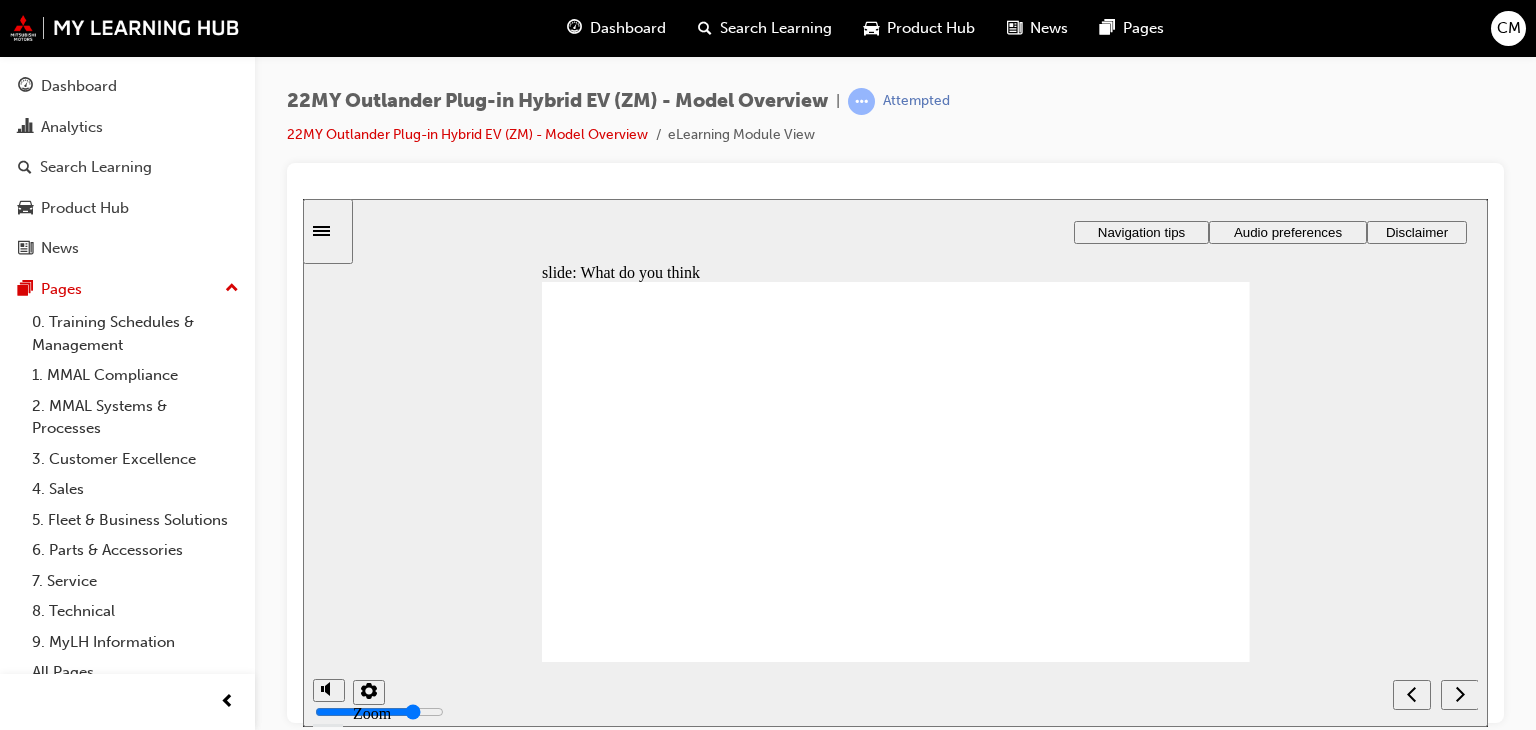click 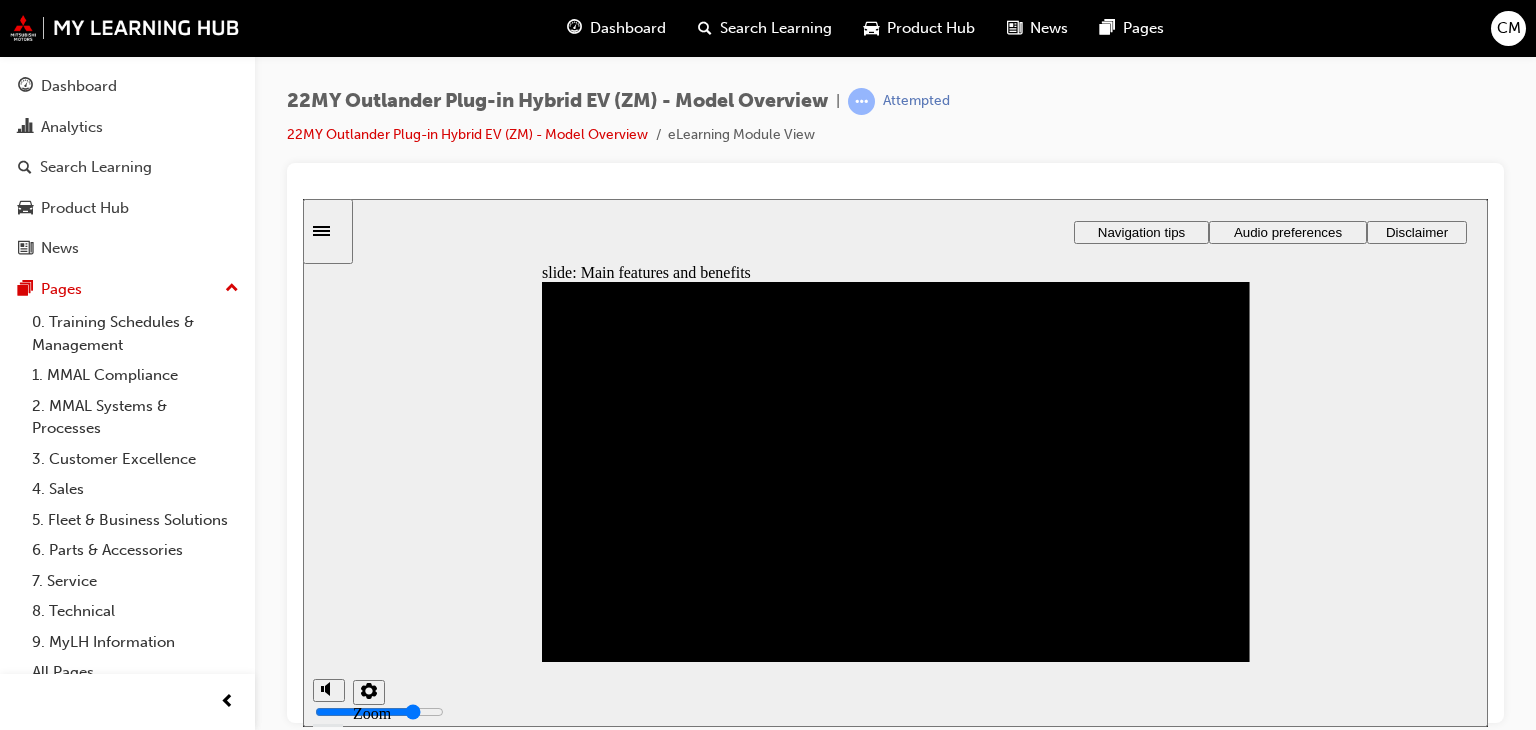 click 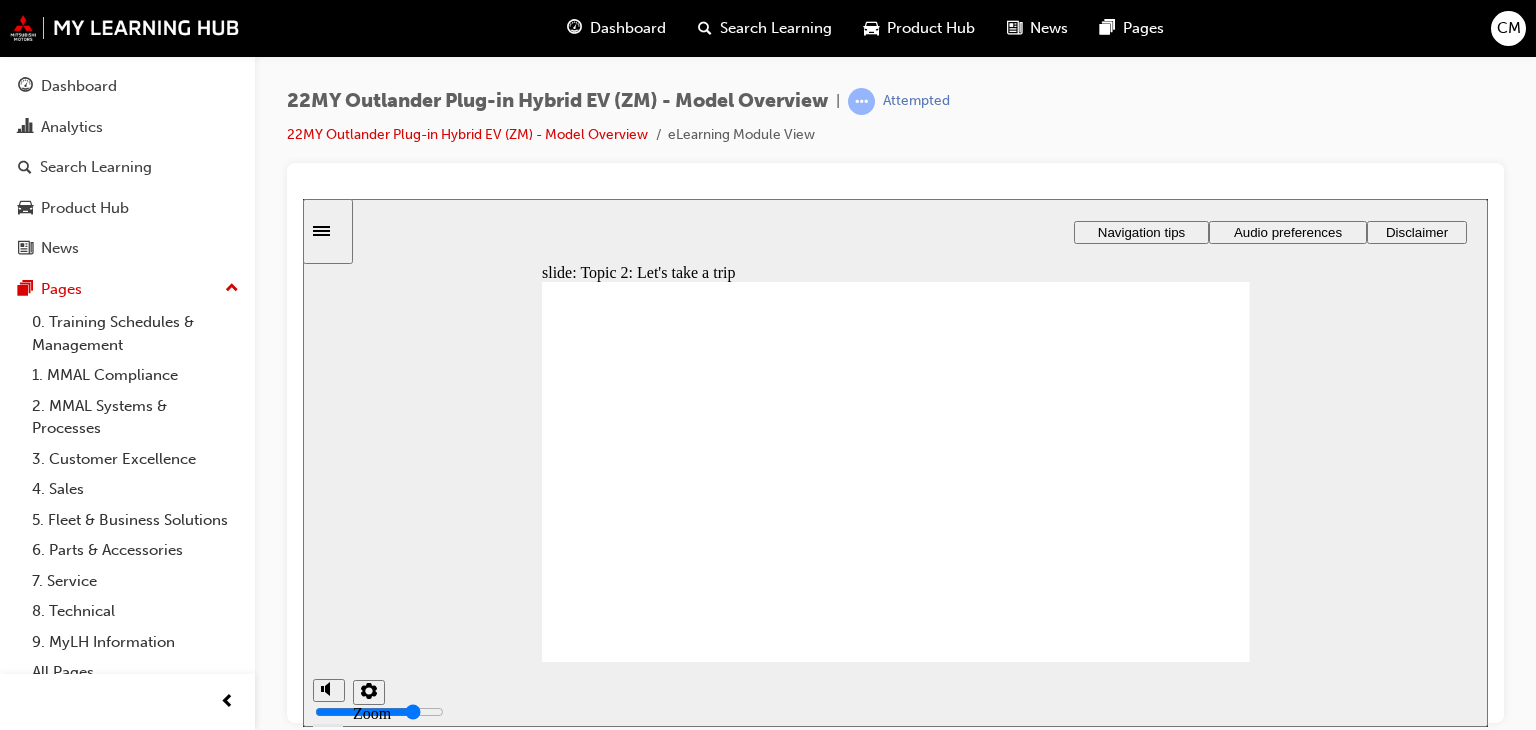 click 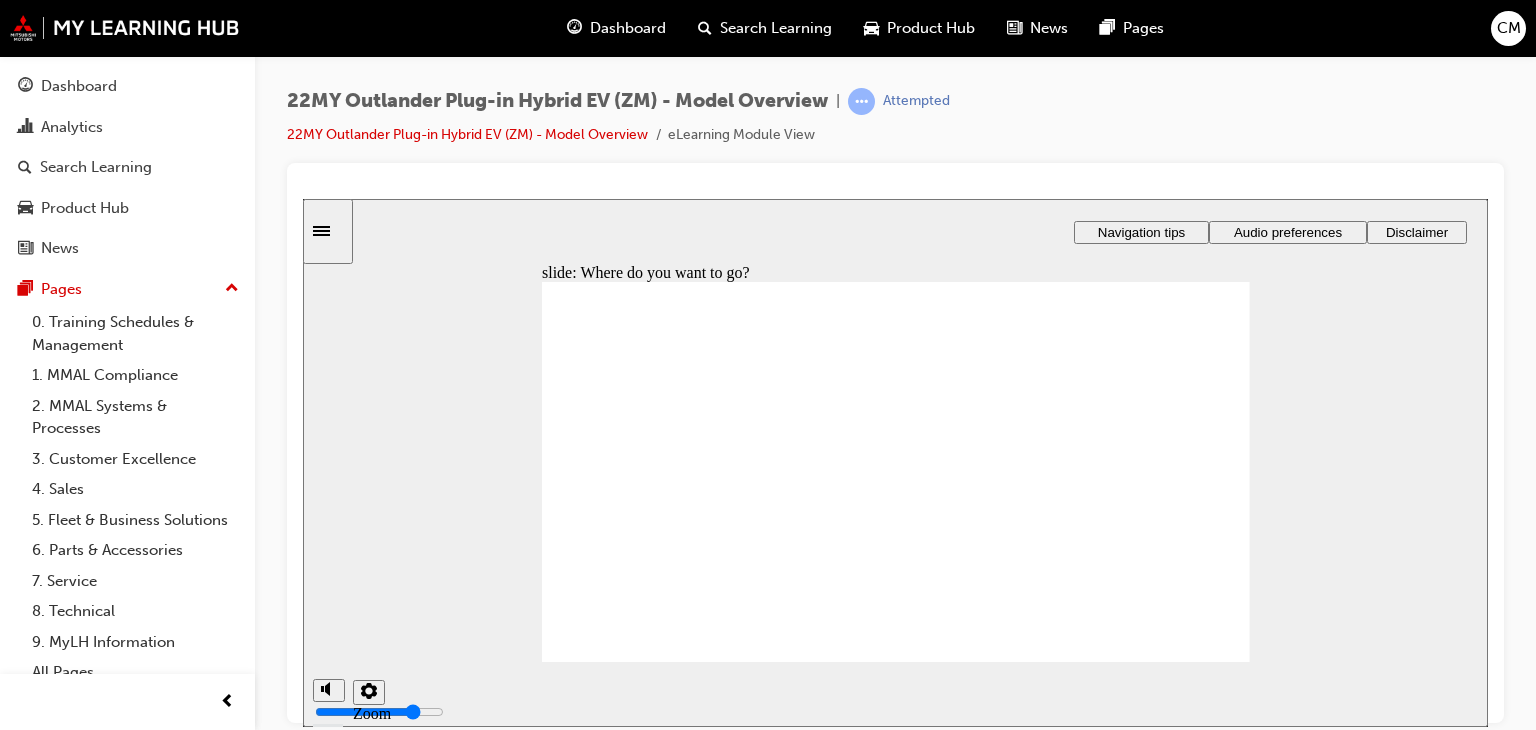 click 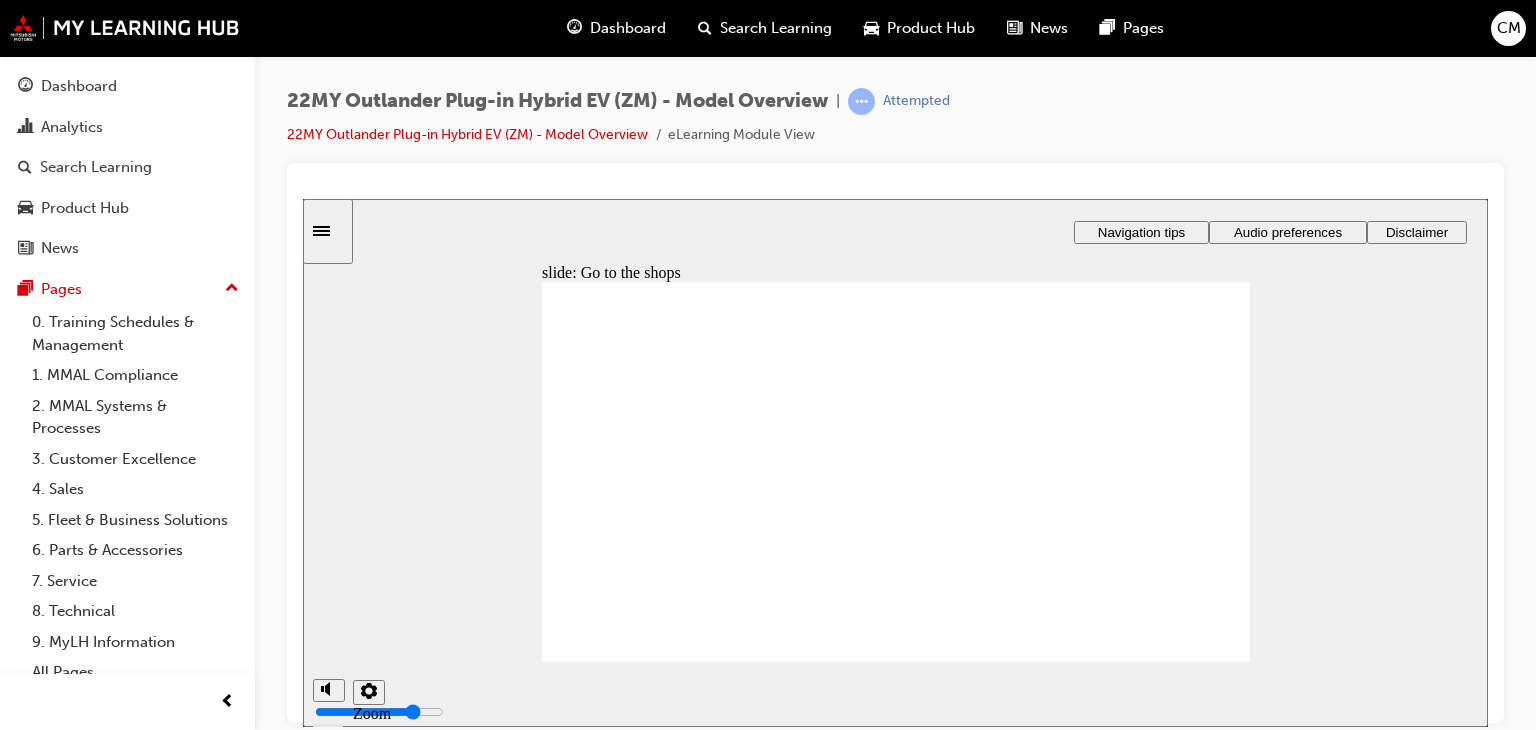 click 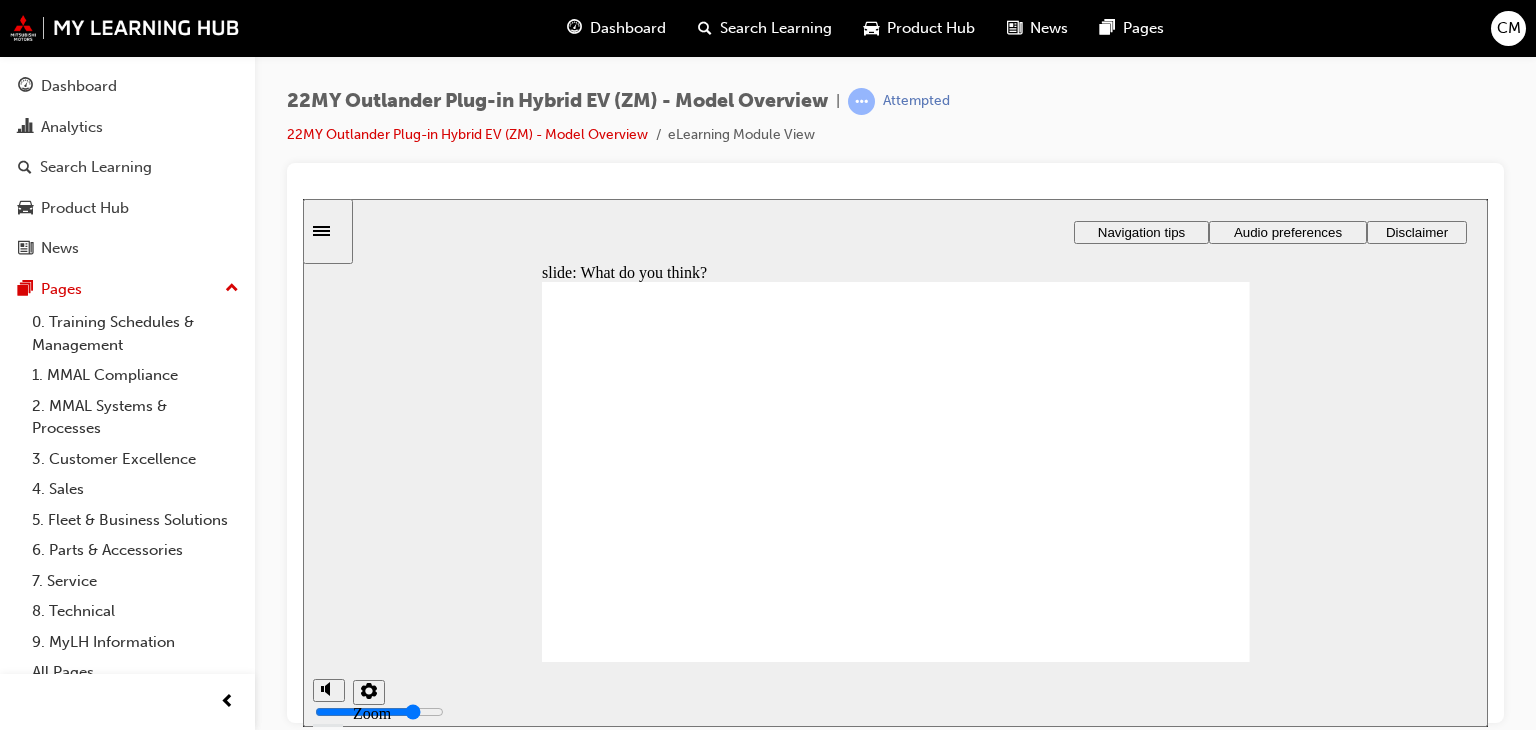 click 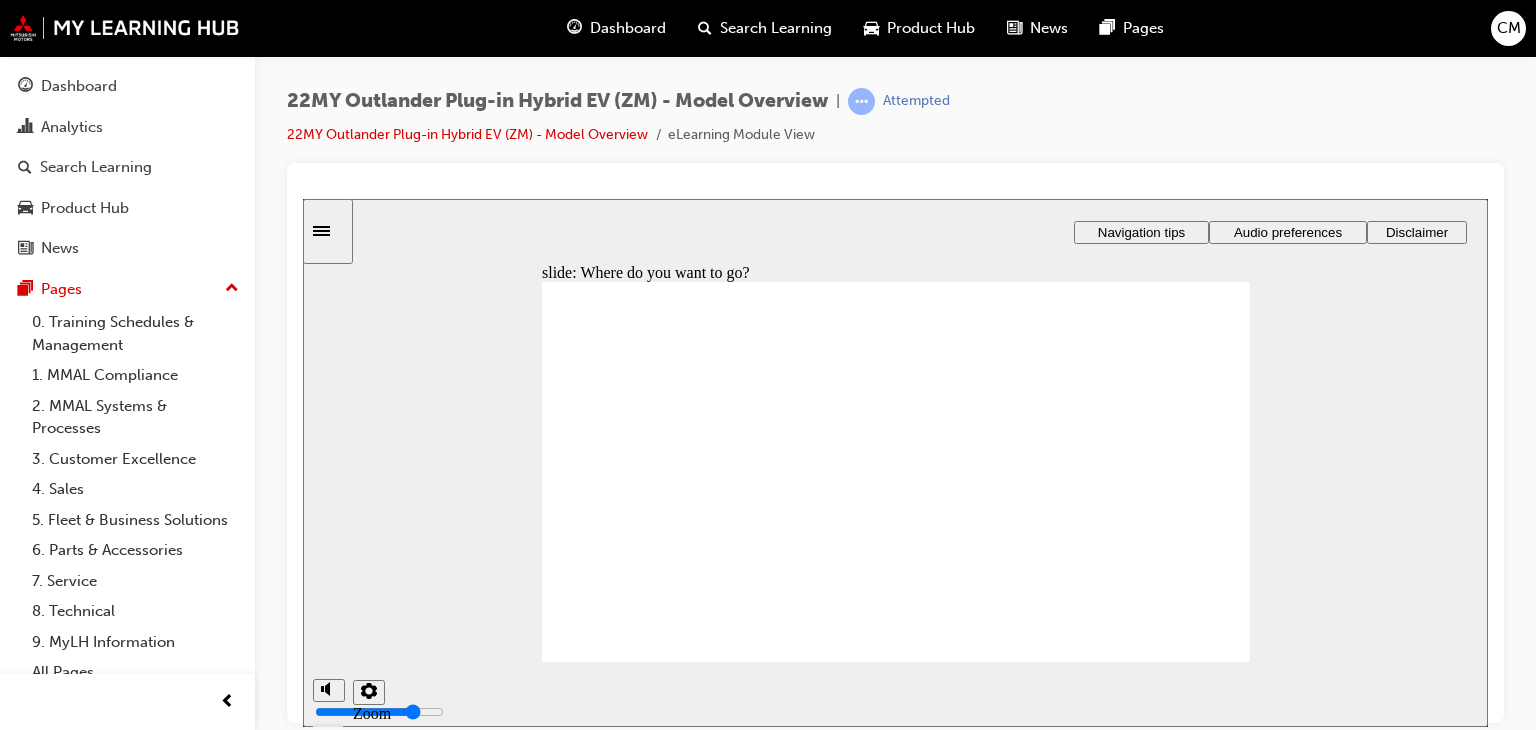 click 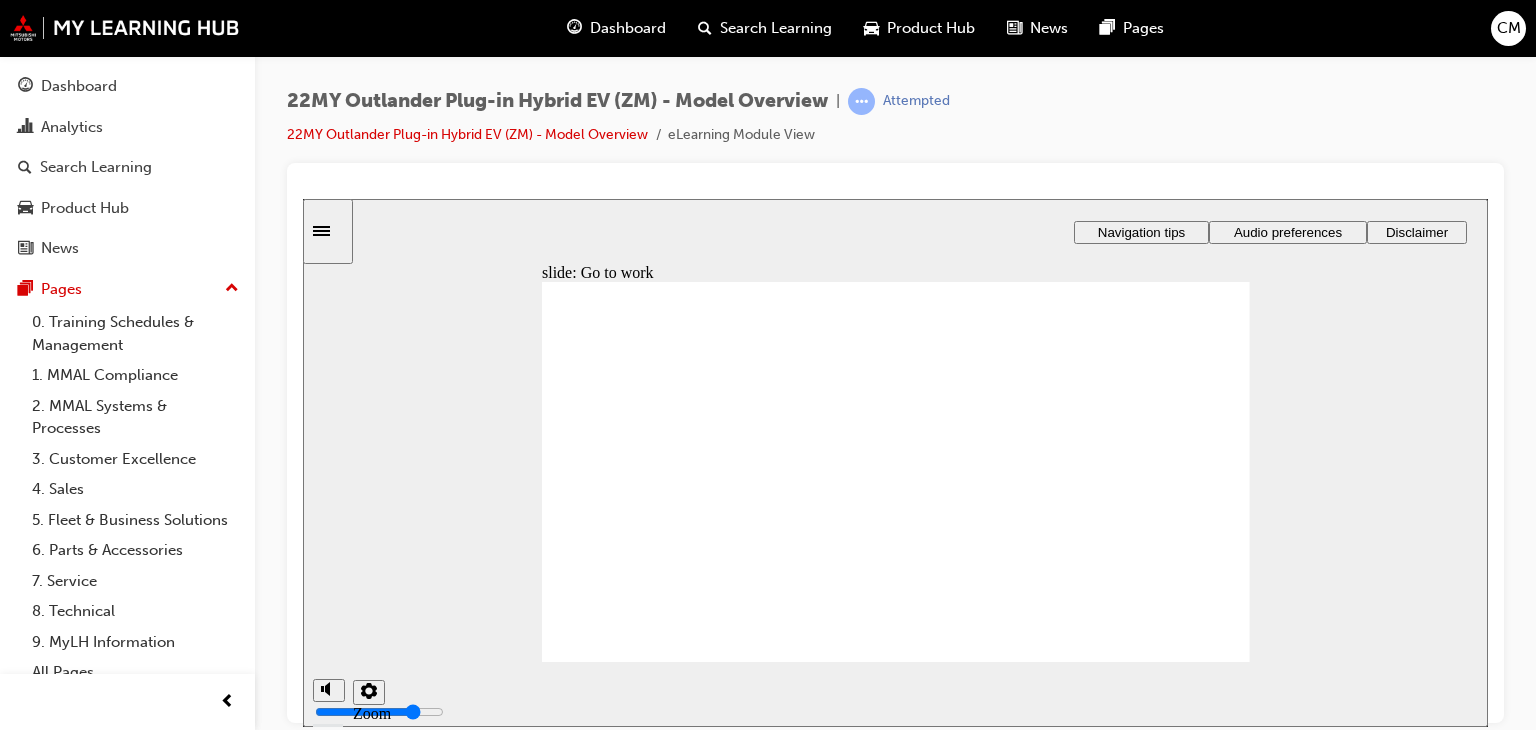 click 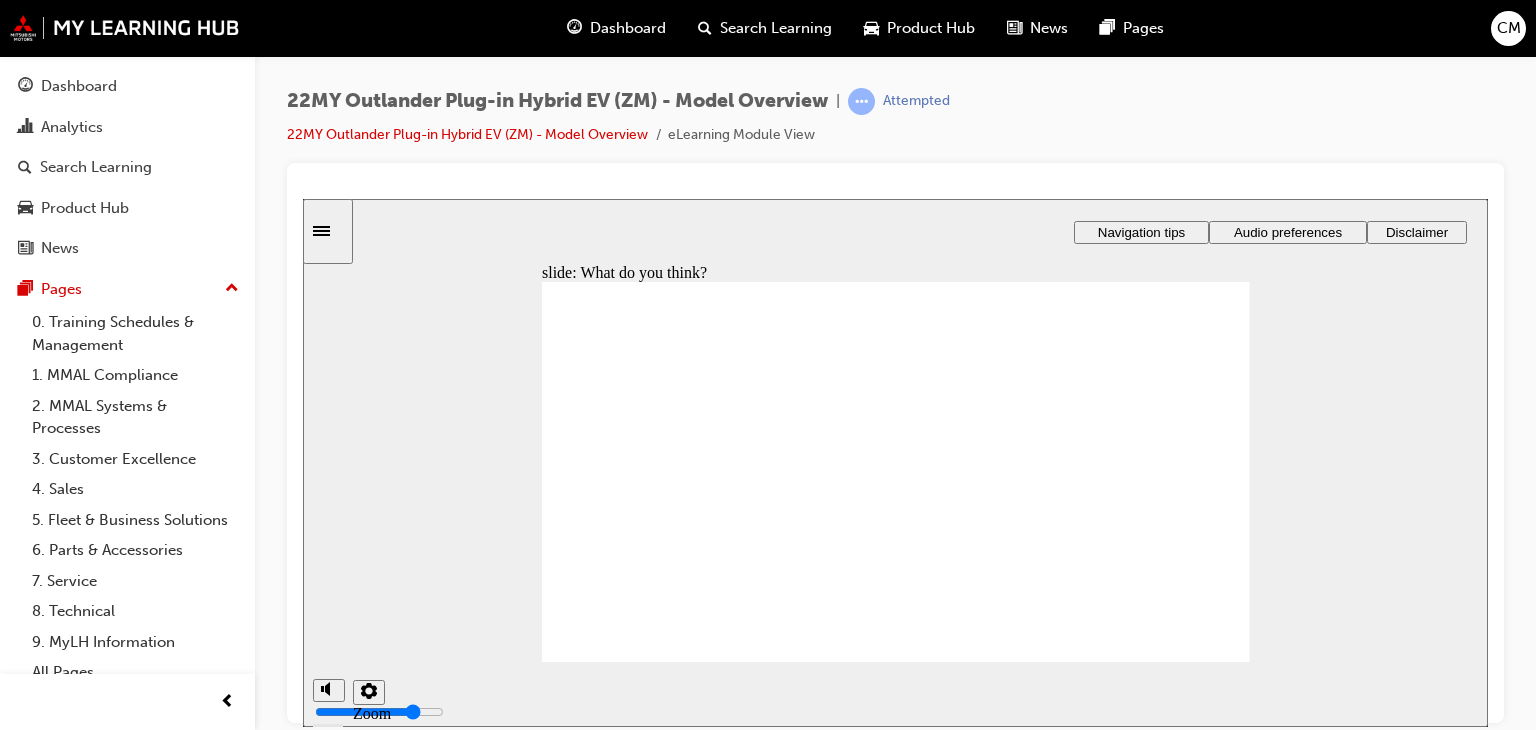 click 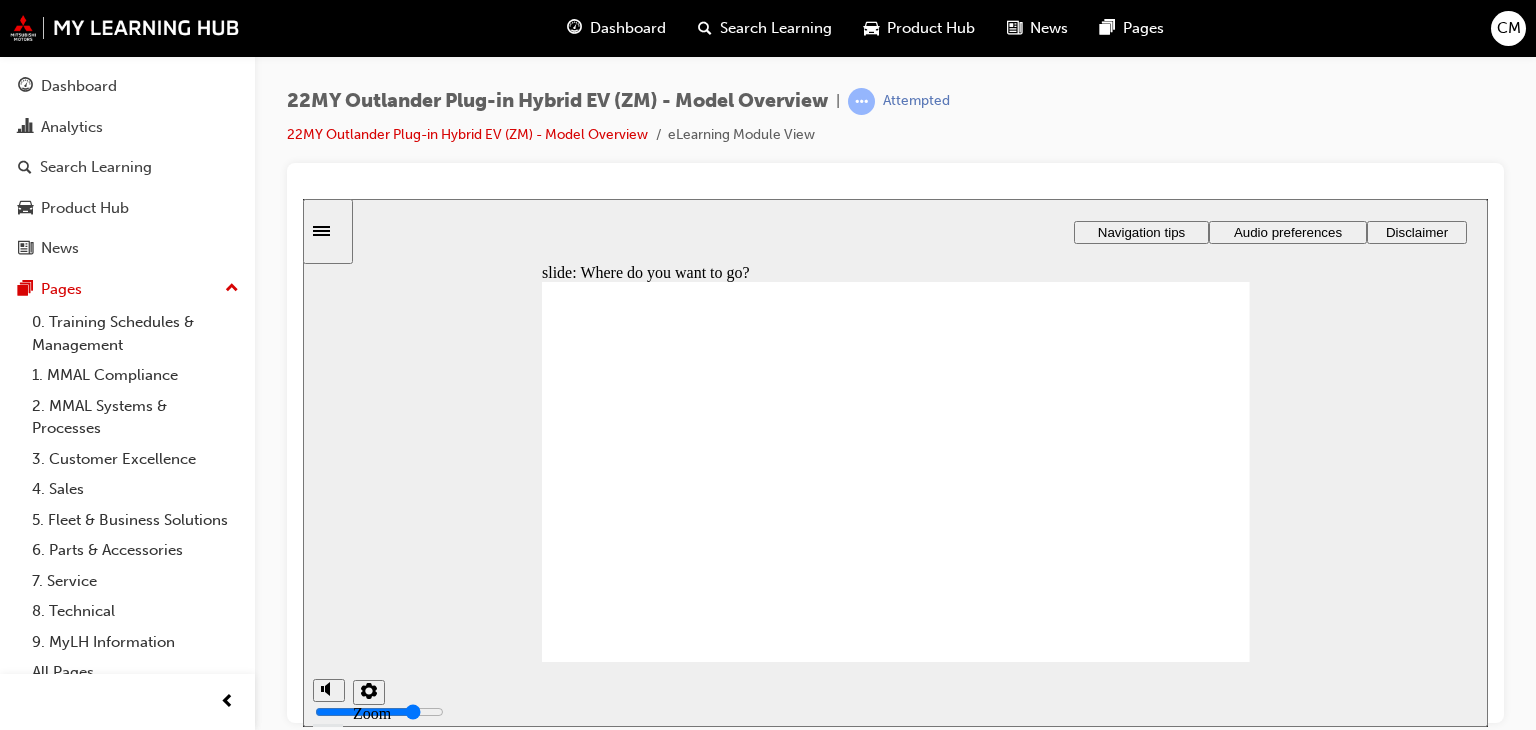 click 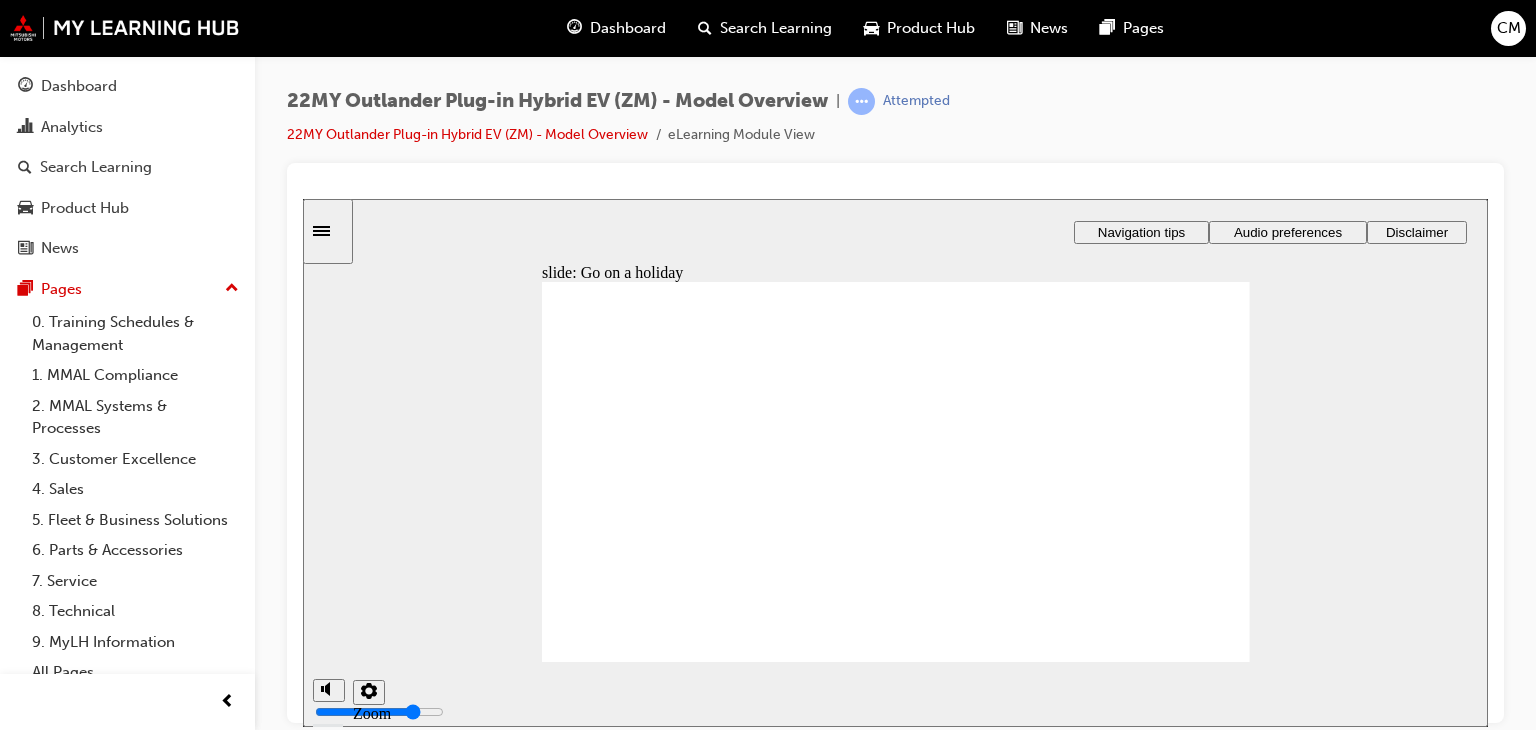 click 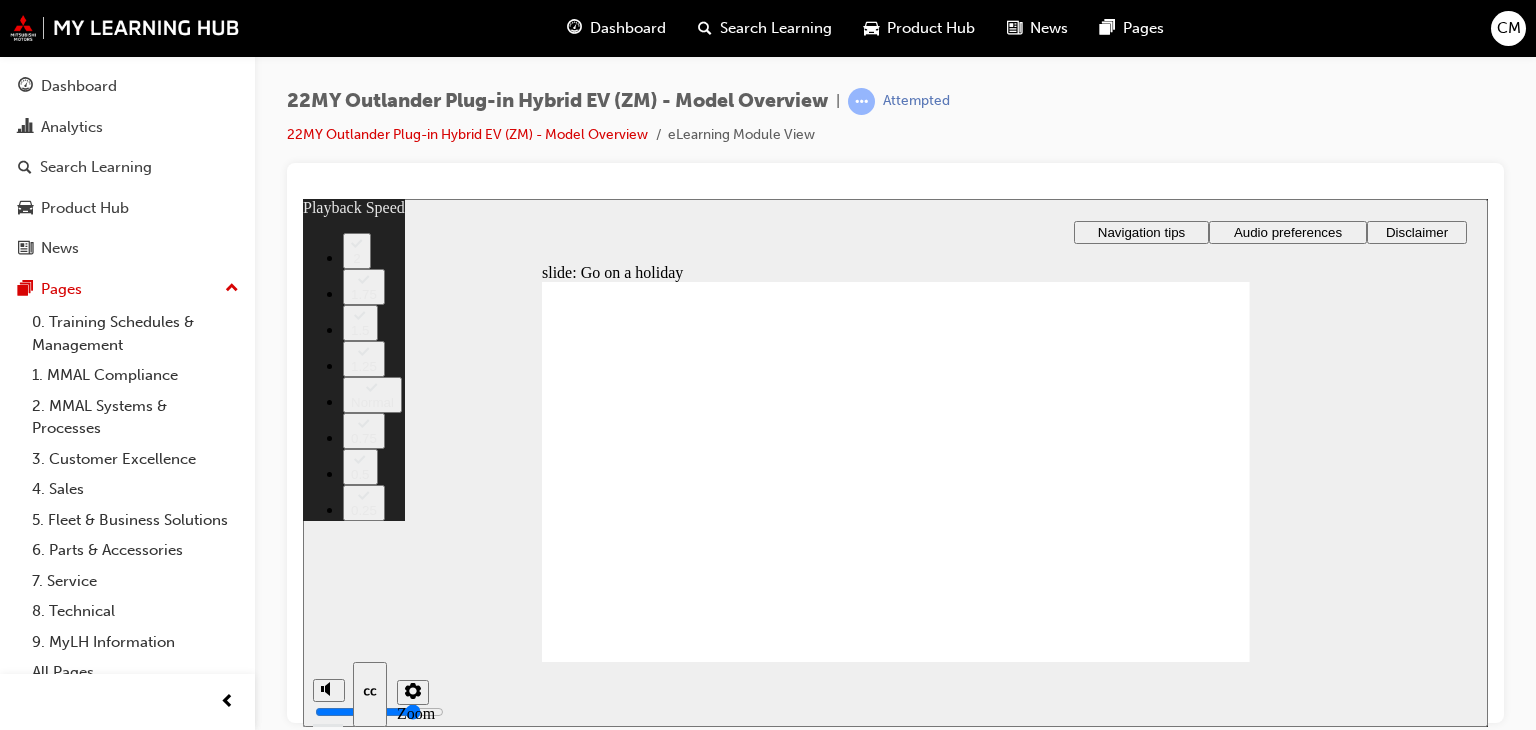 type on "123" 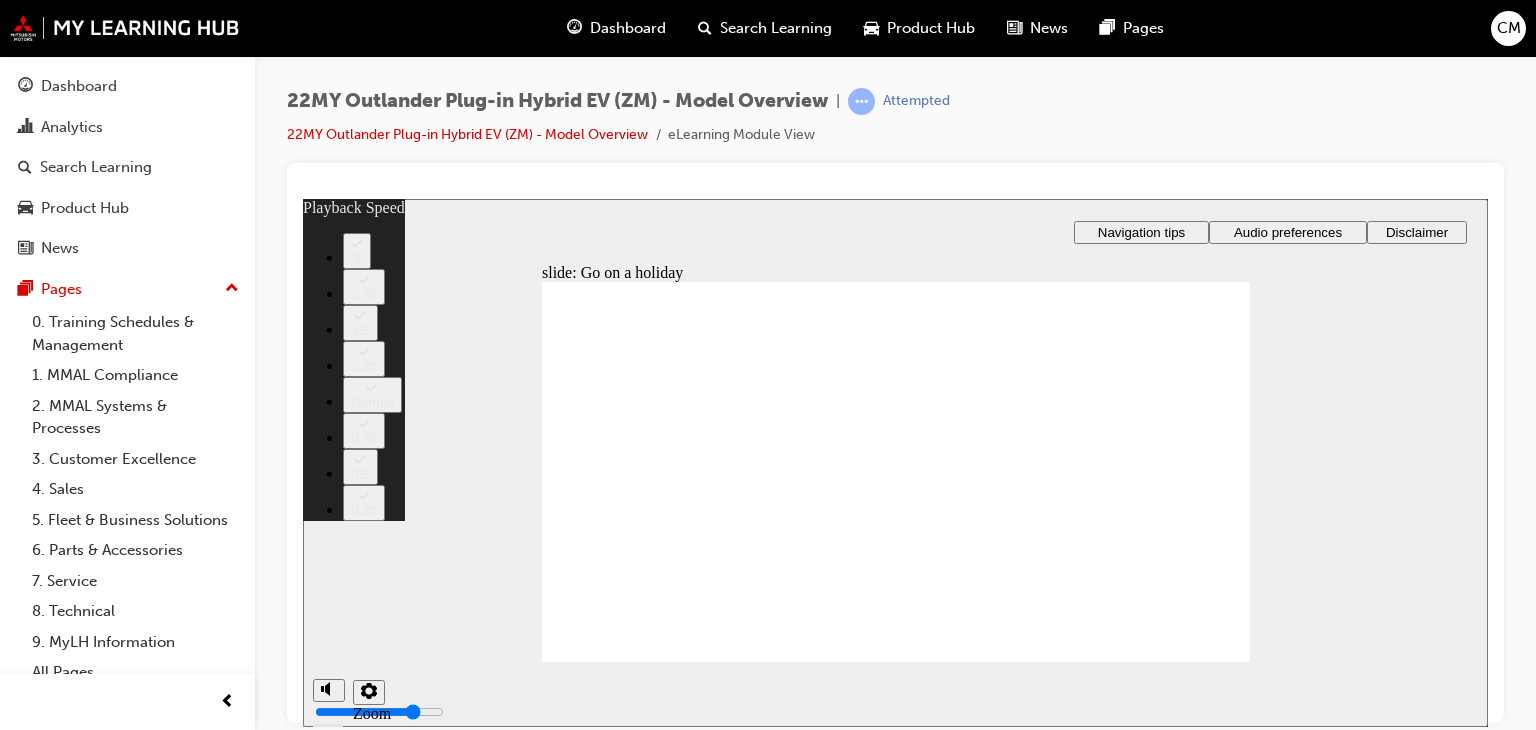 click 